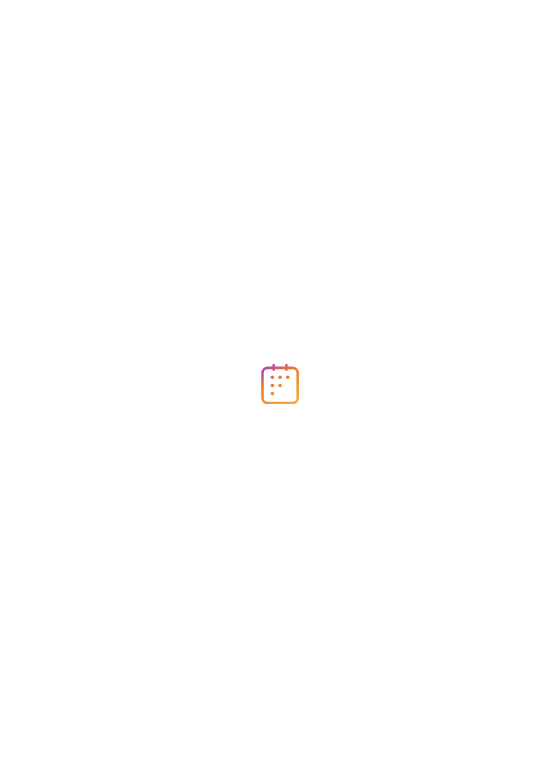 scroll, scrollTop: 0, scrollLeft: 0, axis: both 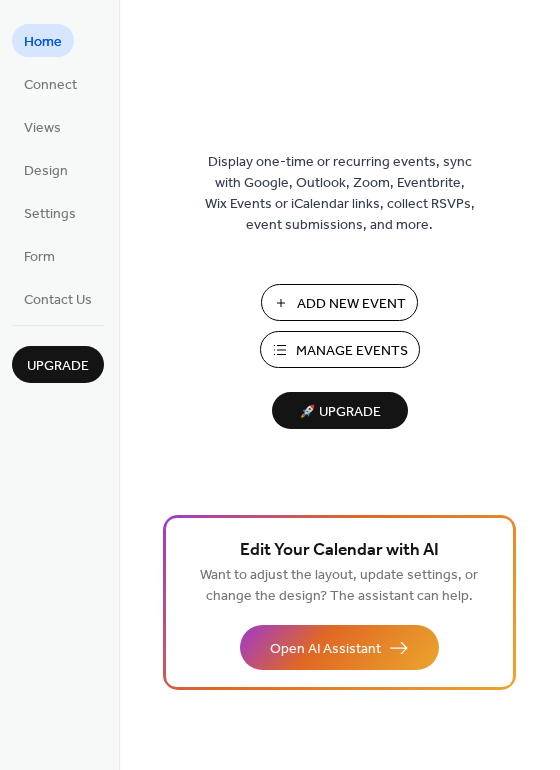 click on "Manage Events" at bounding box center [352, 351] 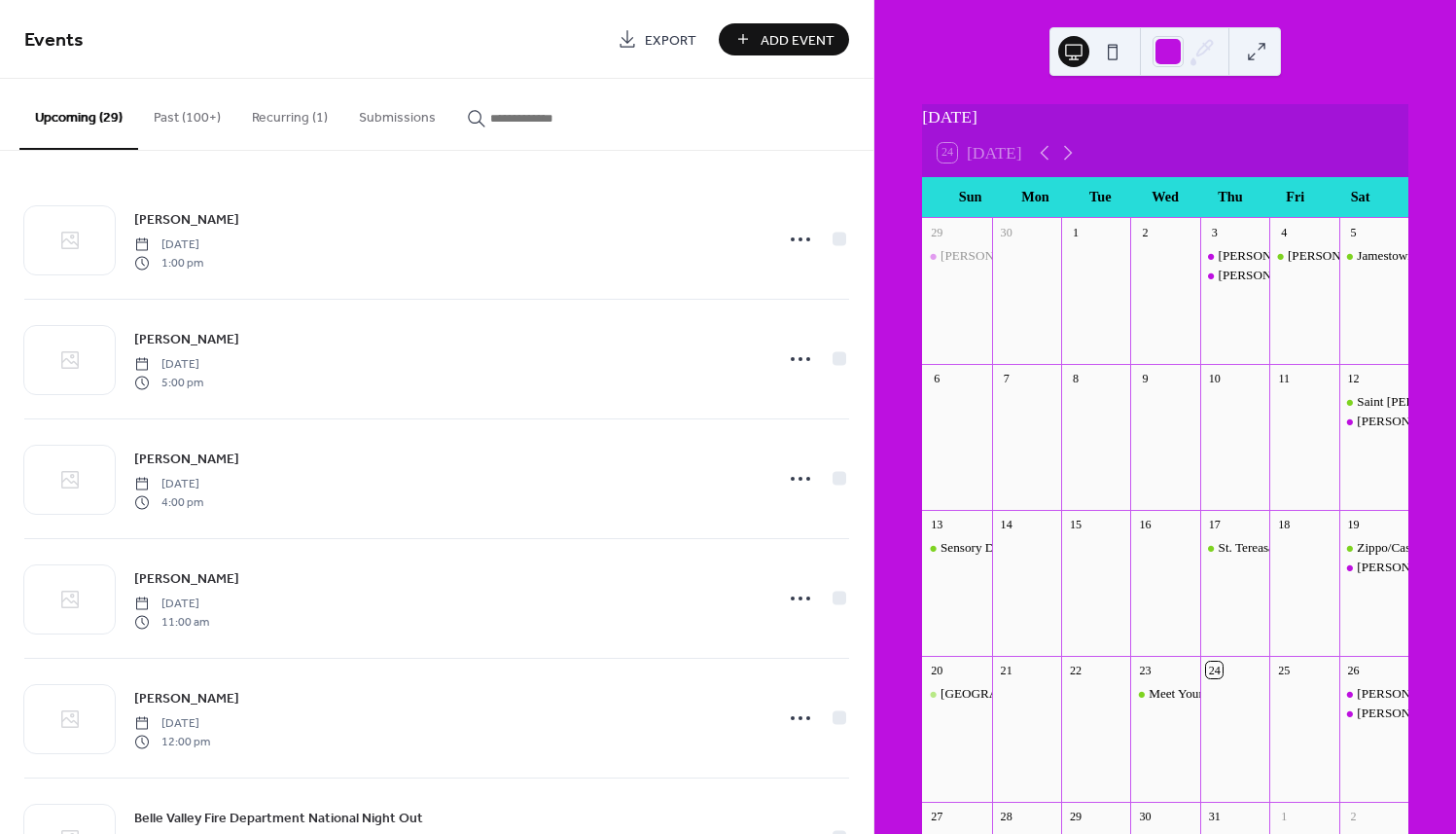scroll, scrollTop: 0, scrollLeft: 0, axis: both 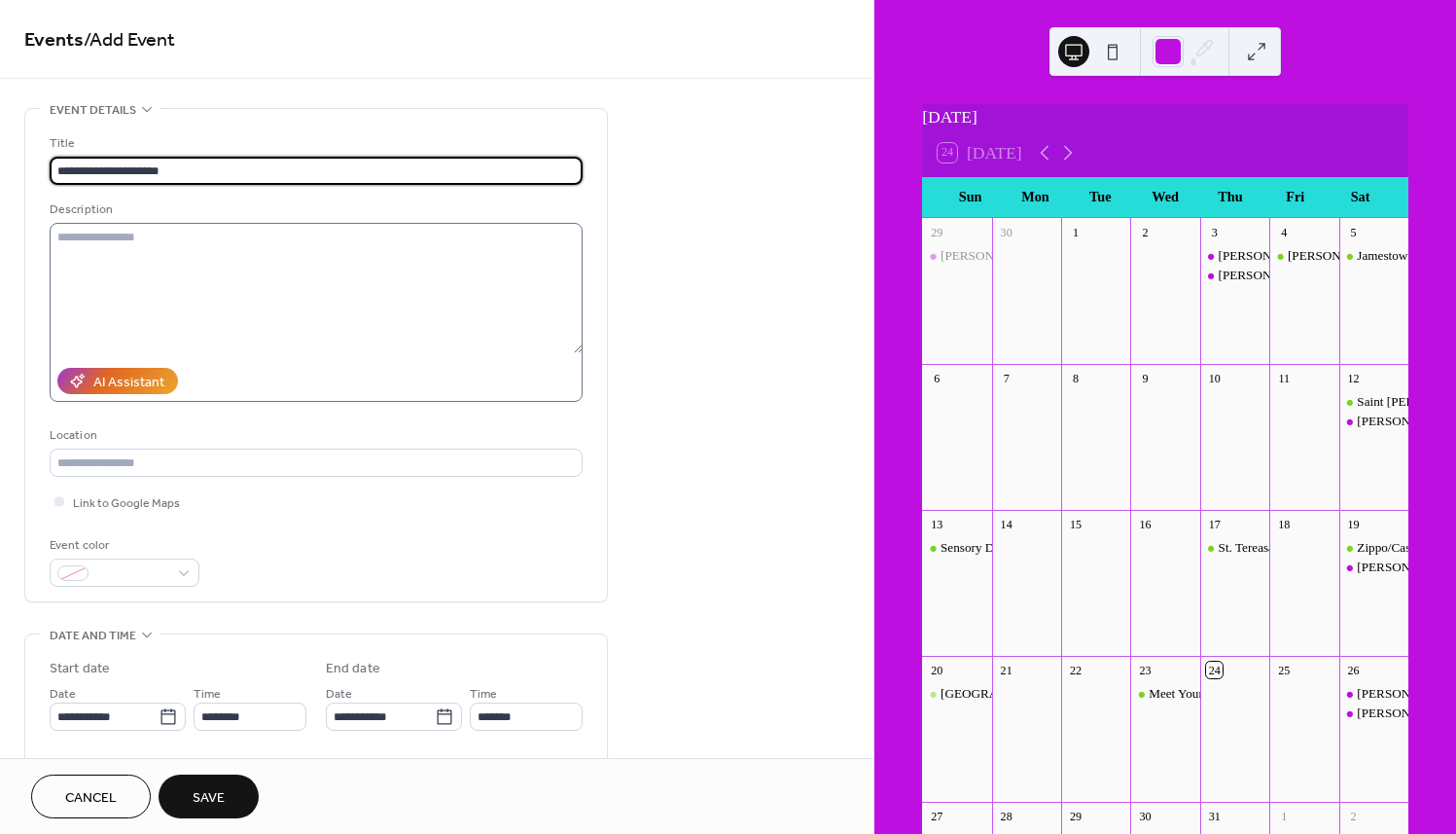 type on "**********" 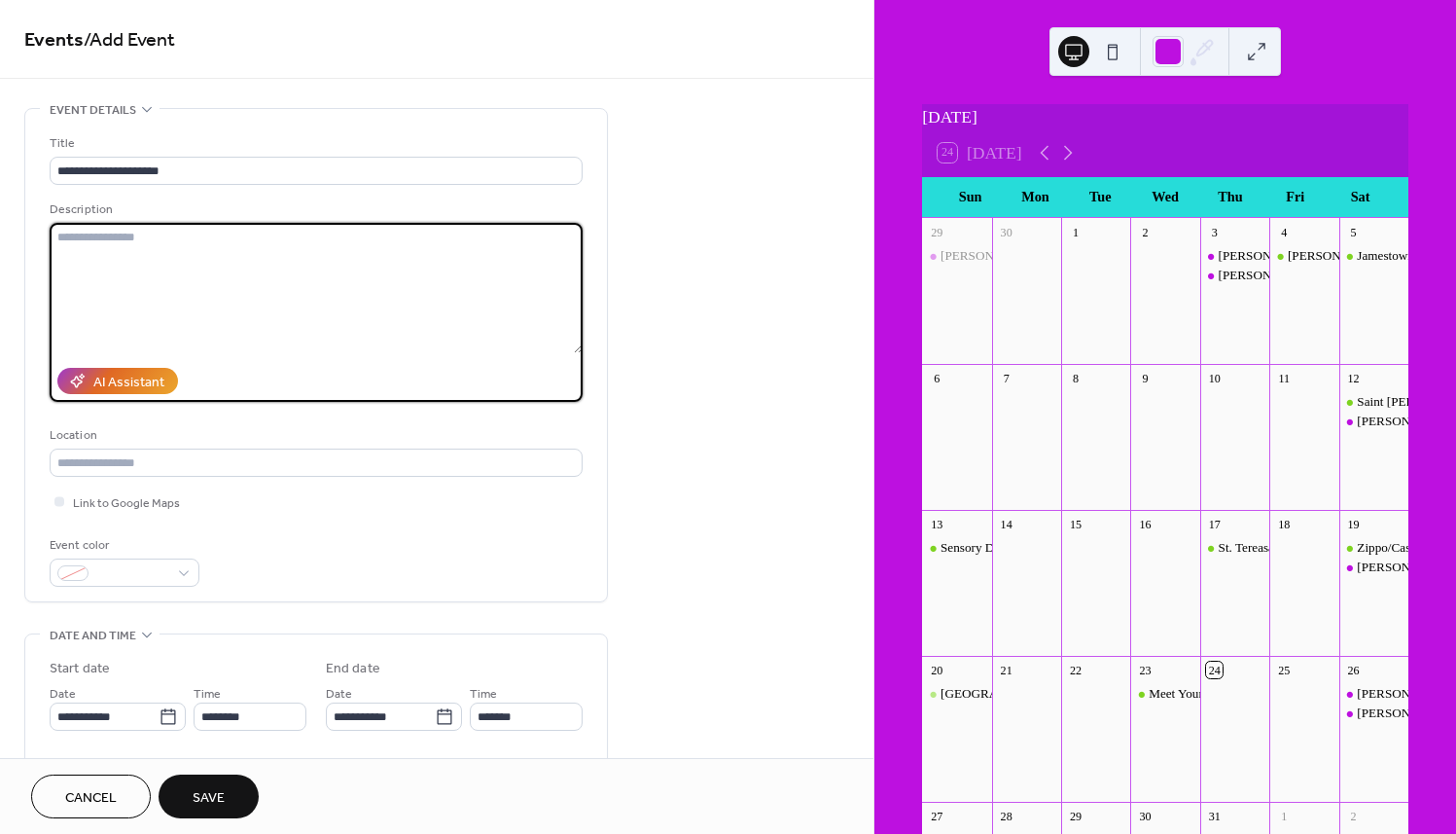 click at bounding box center (316, 288) 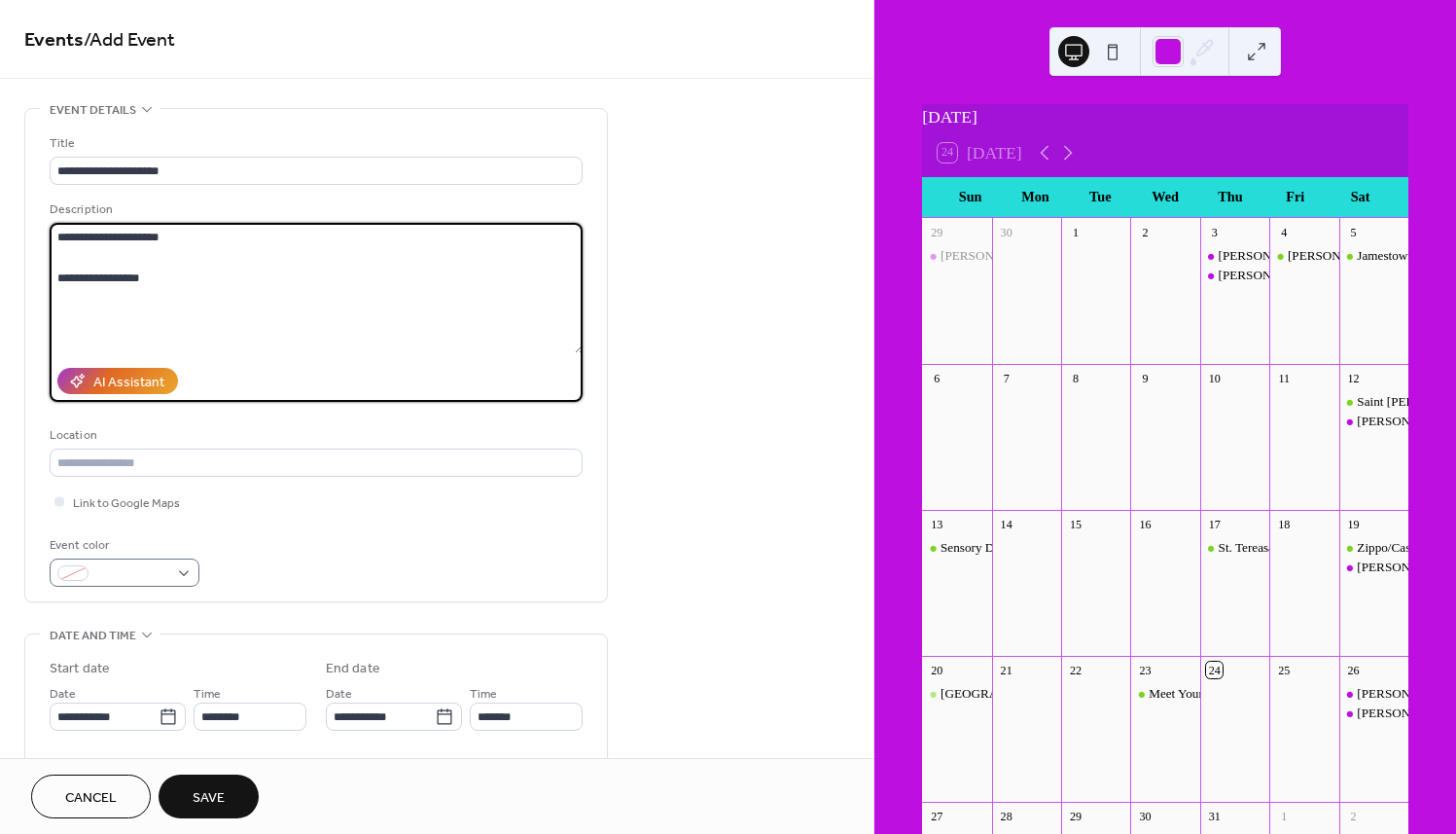 type on "**********" 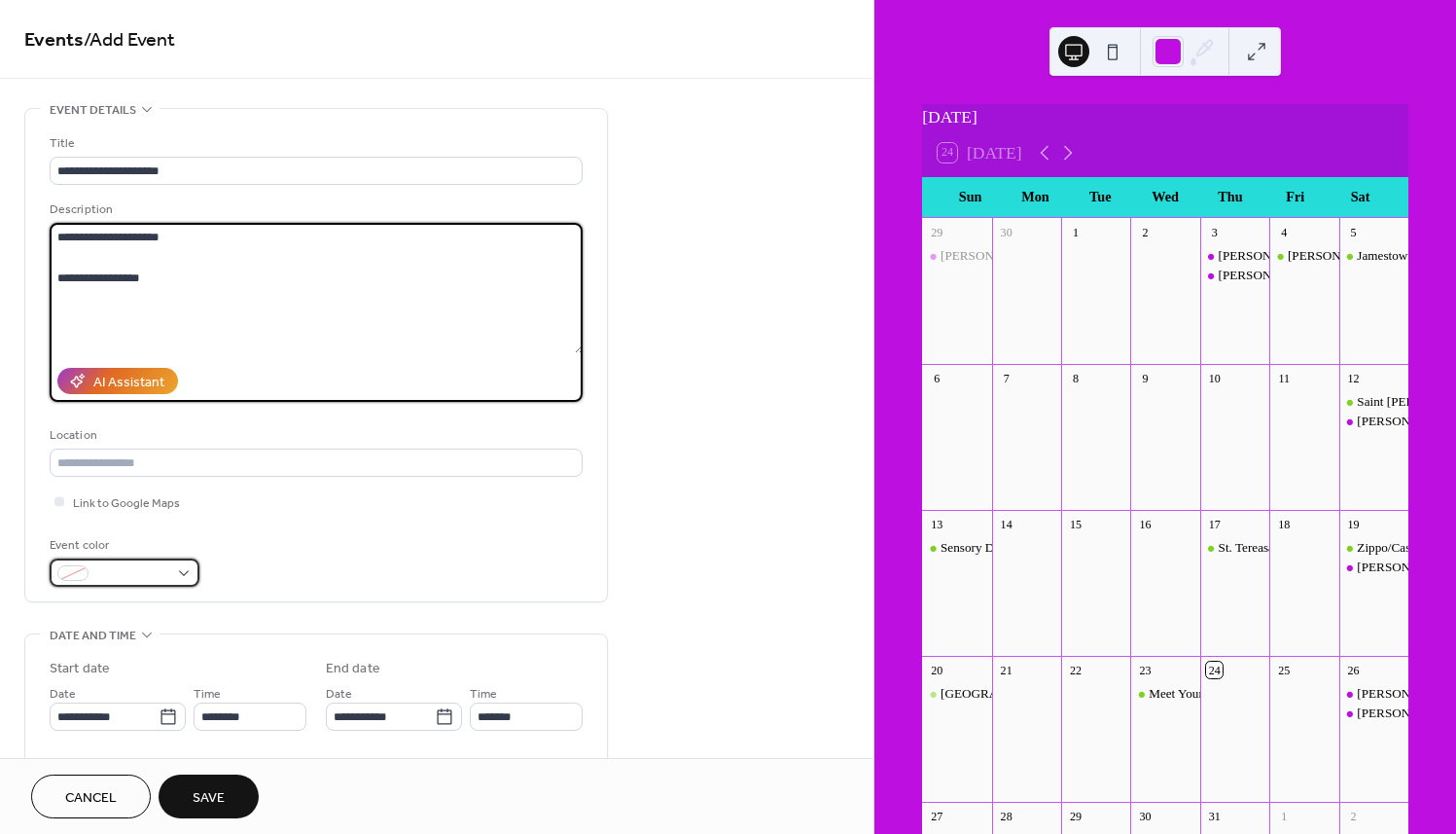 click at bounding box center [124, 572] 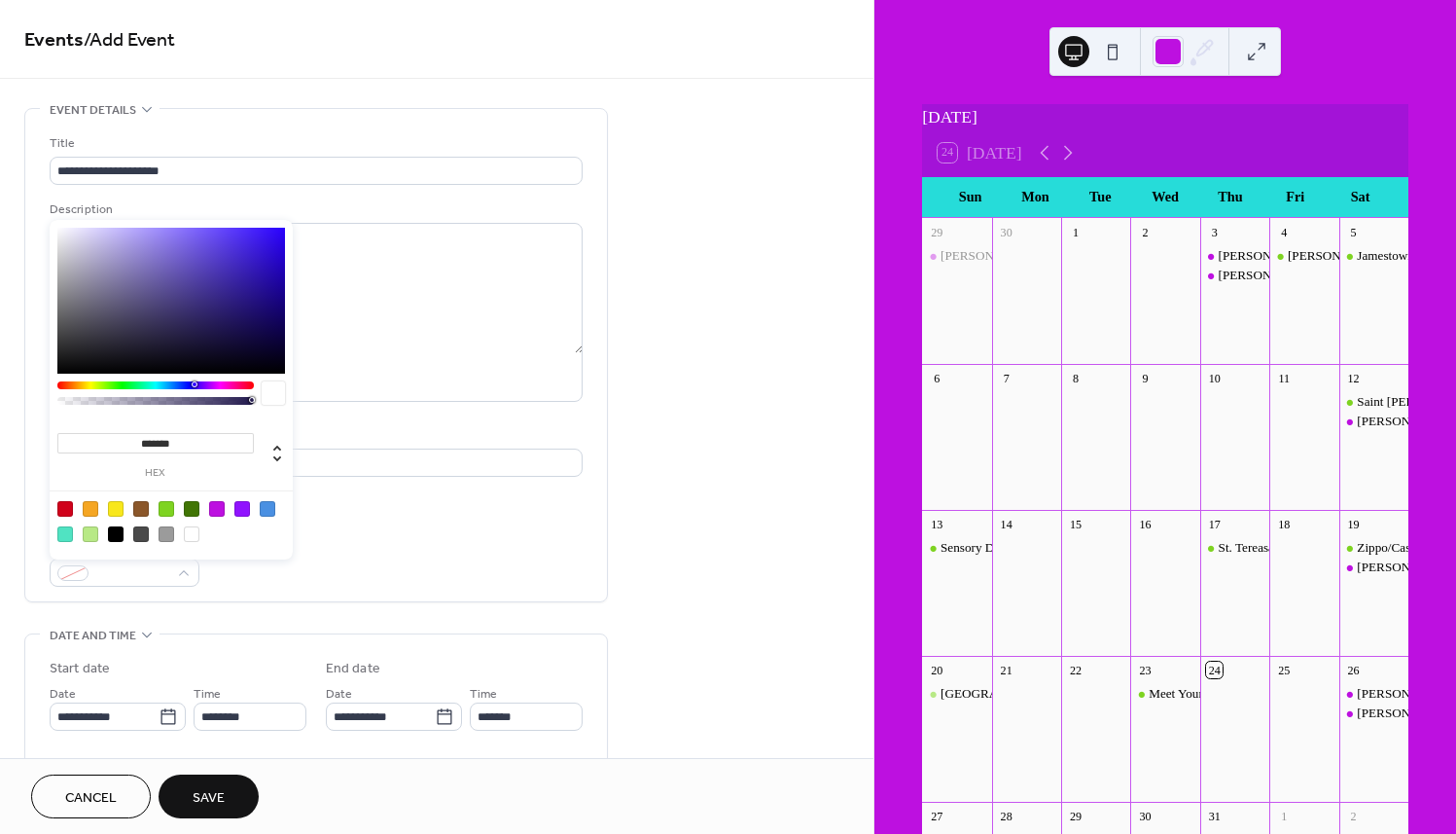 click at bounding box center (166, 509) 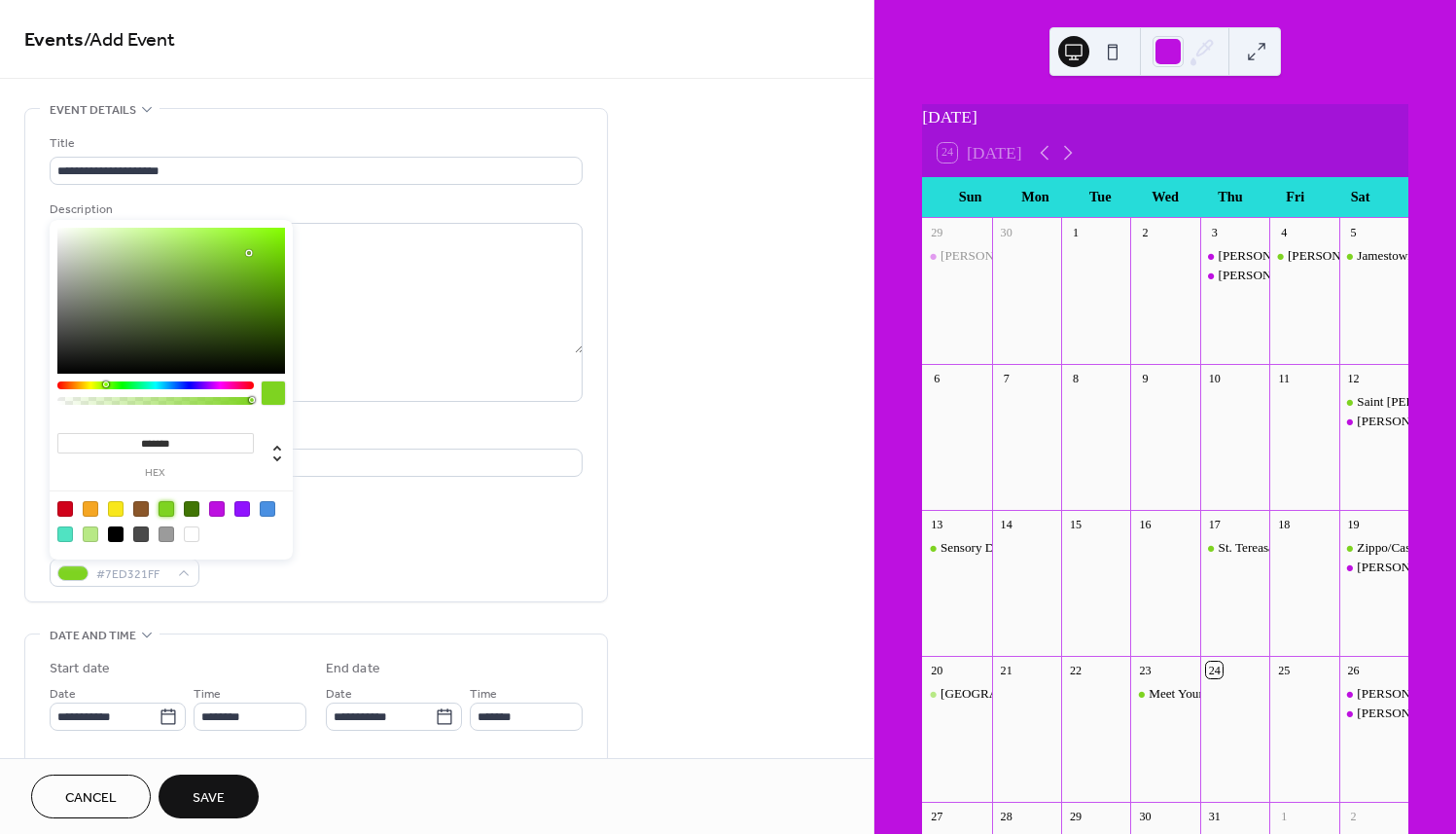 click on "Link to Google Maps" at bounding box center [316, 501] 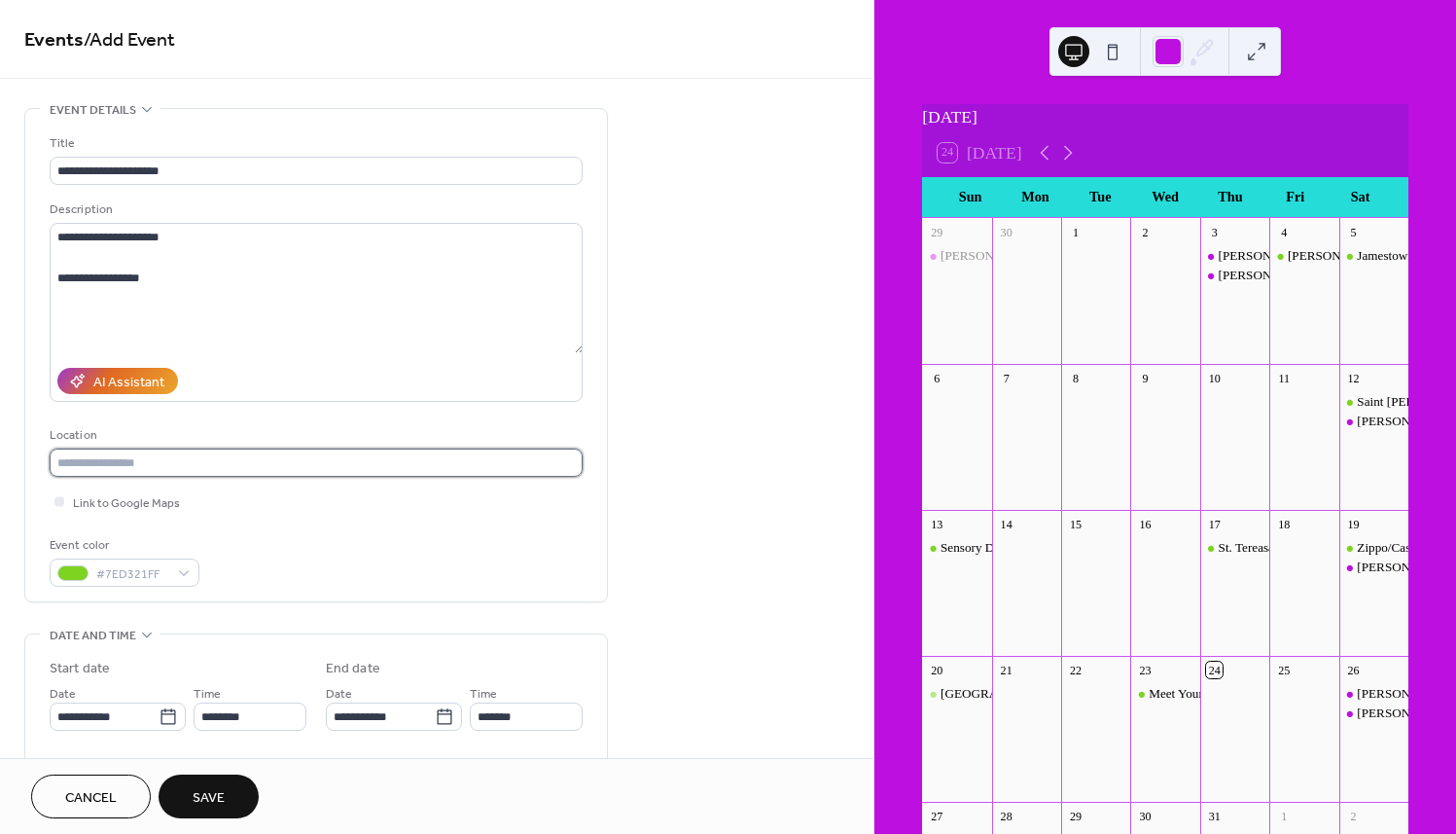 click at bounding box center [316, 462] 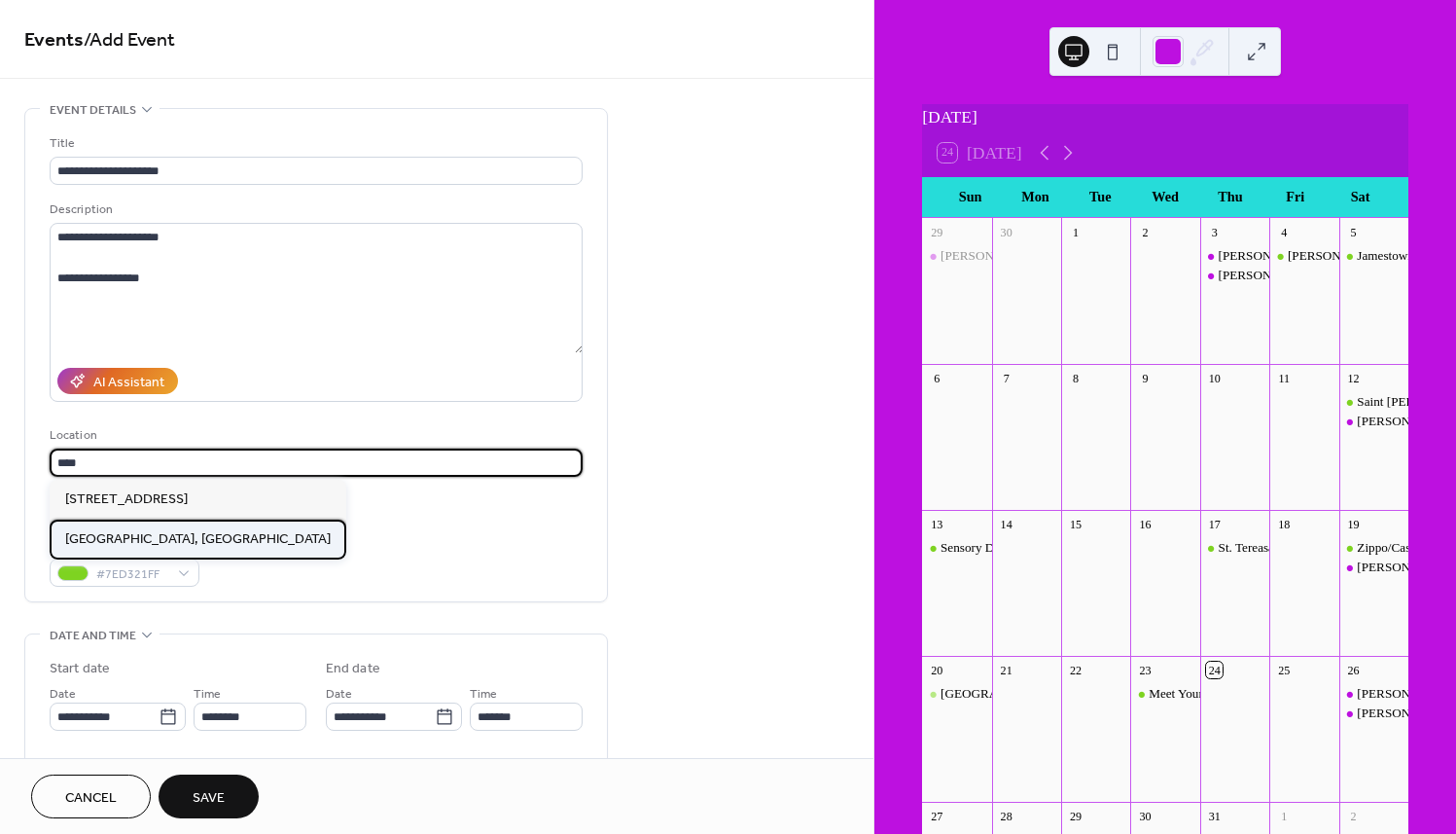 click on "[GEOGRAPHIC_DATA], [GEOGRAPHIC_DATA]" at bounding box center (197, 539) 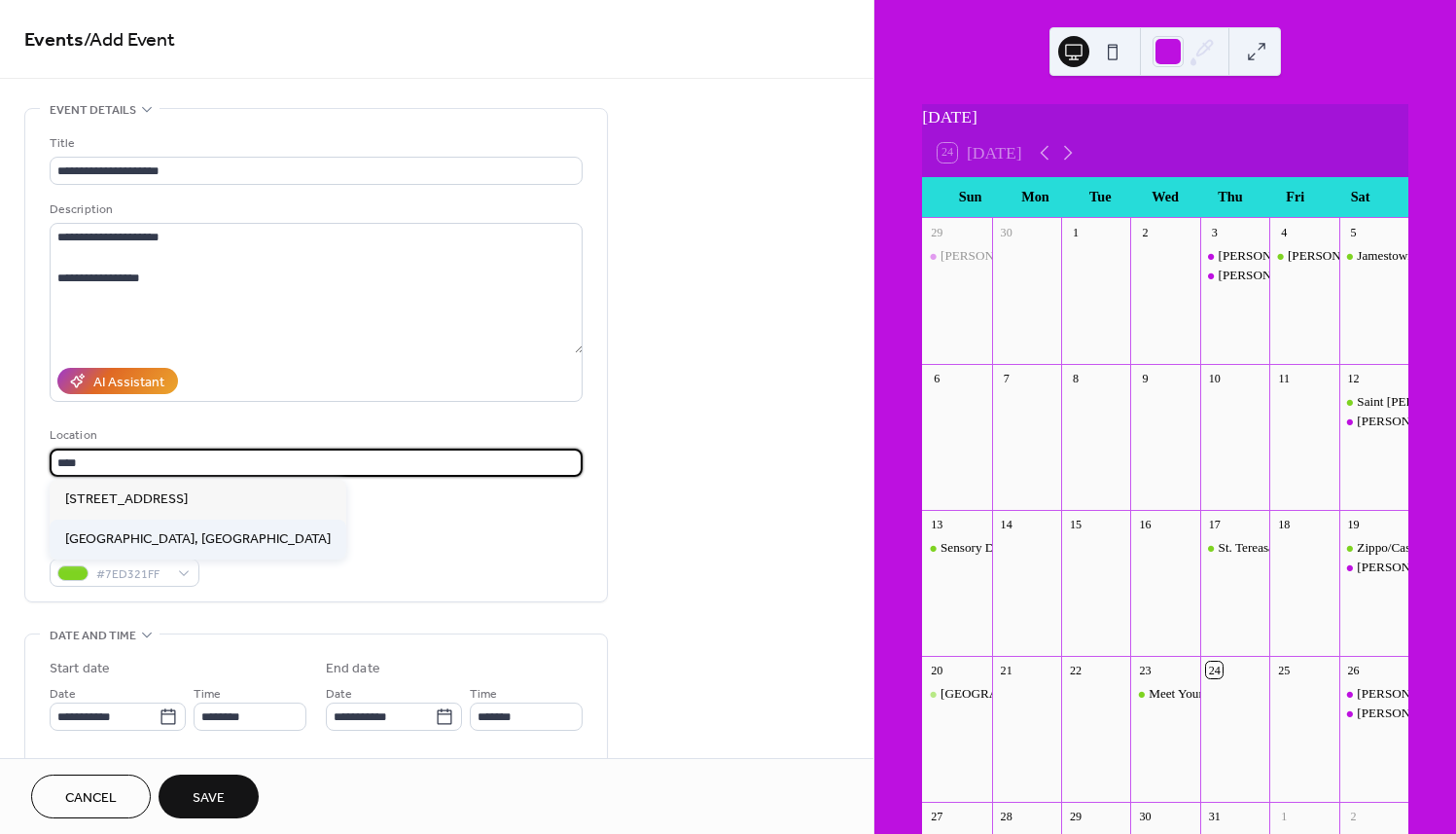 type on "********" 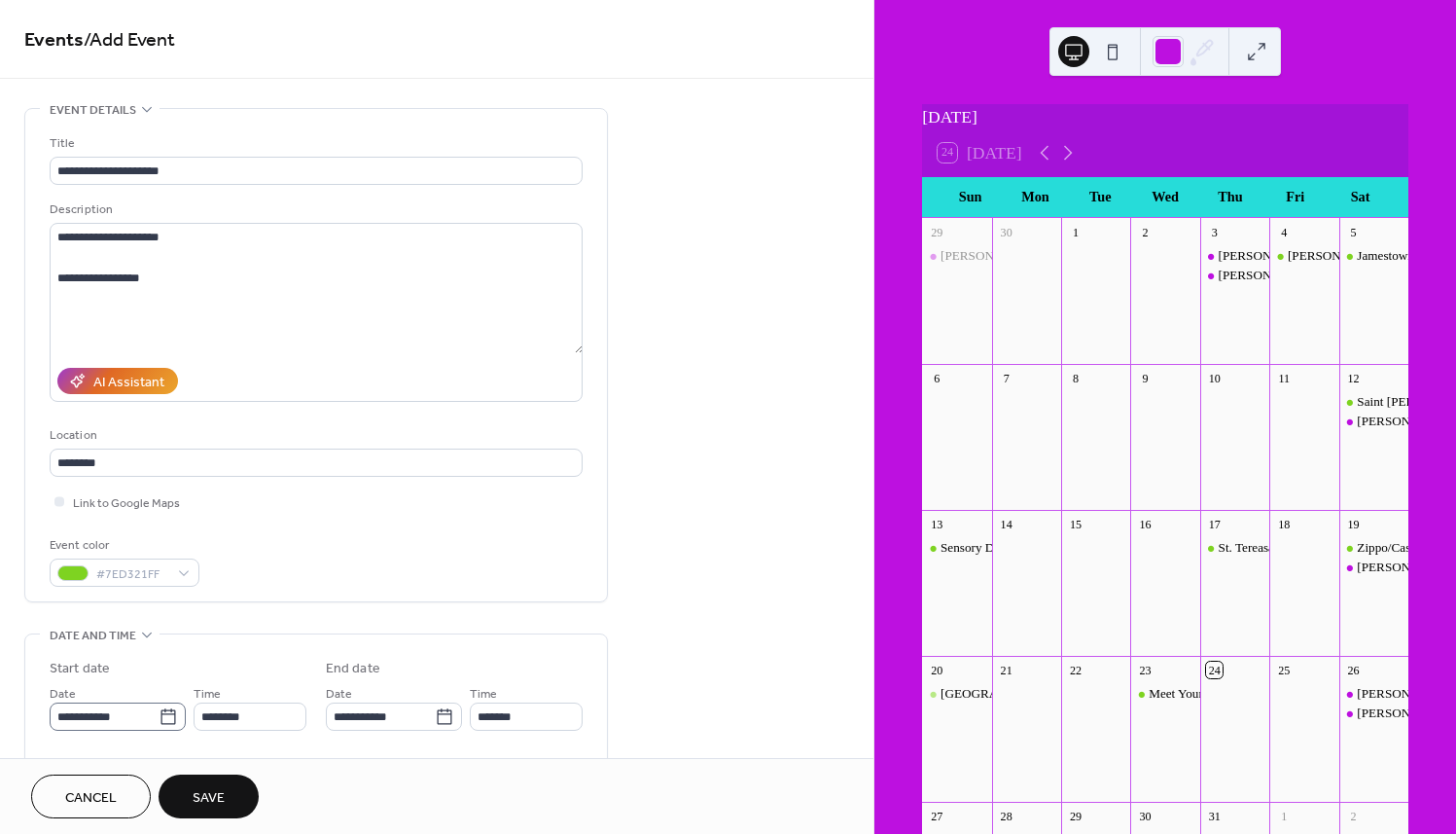 click 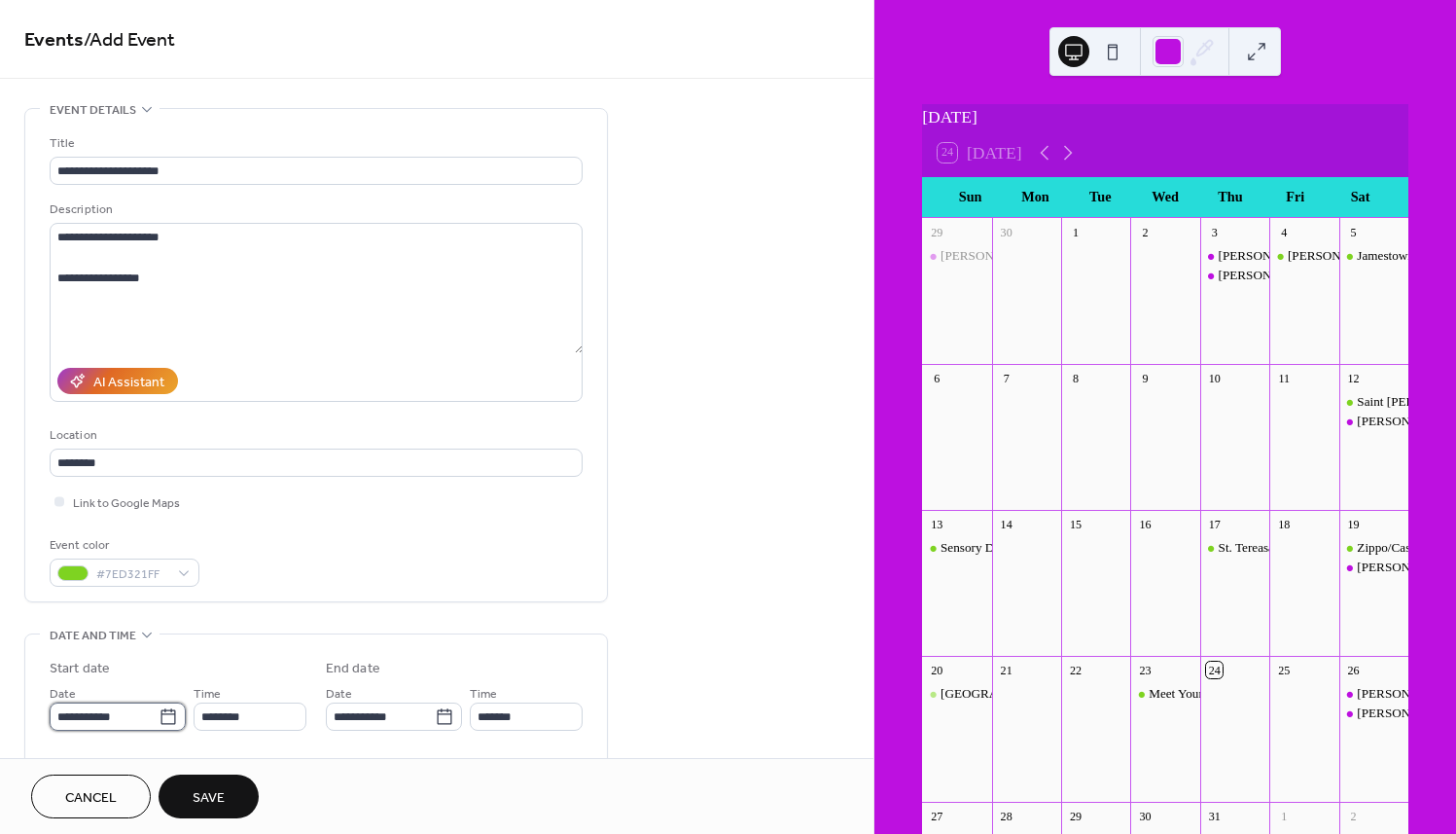 click on "**********" at bounding box center (104, 716) 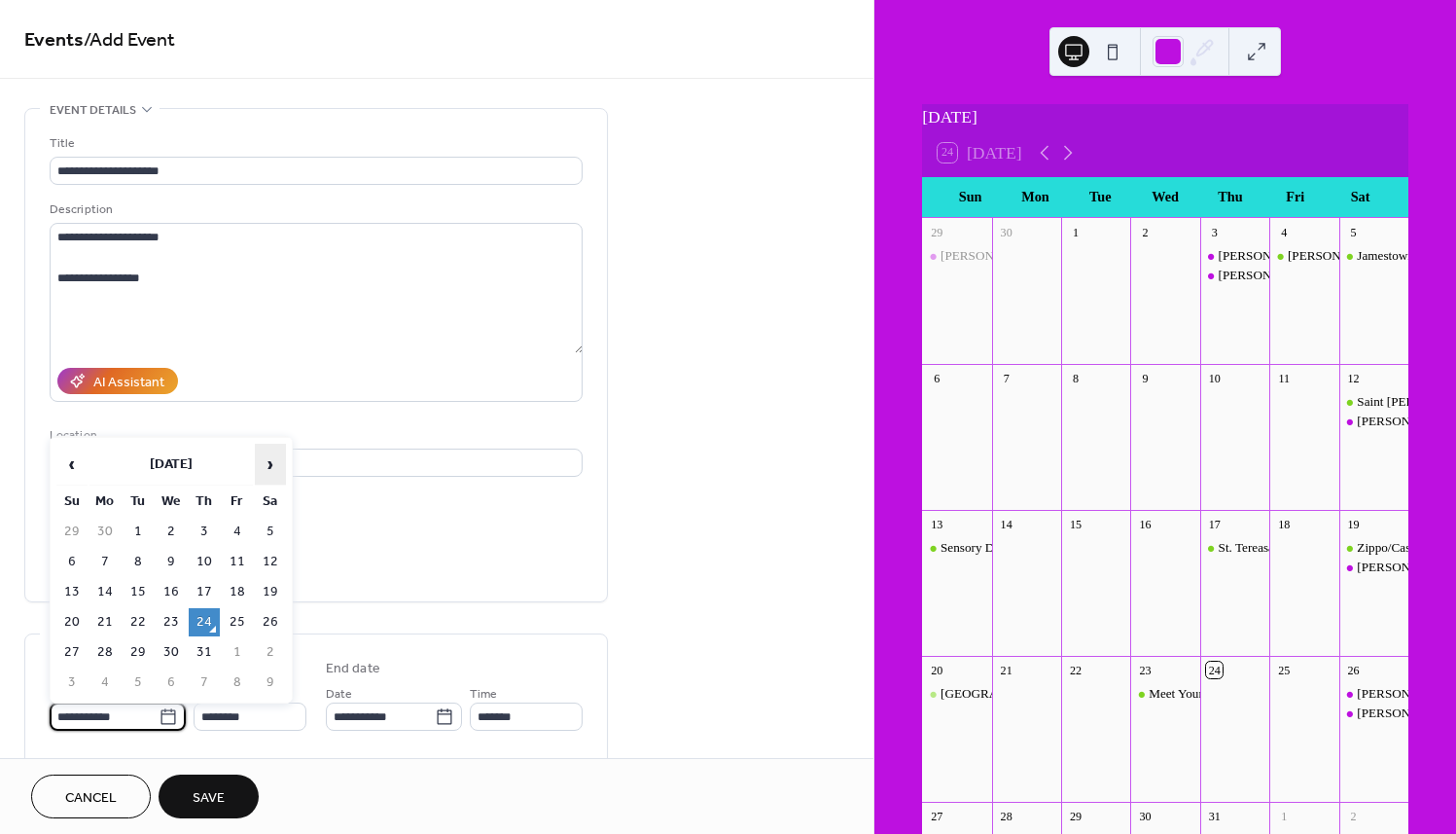 click on "›" at bounding box center (270, 464) 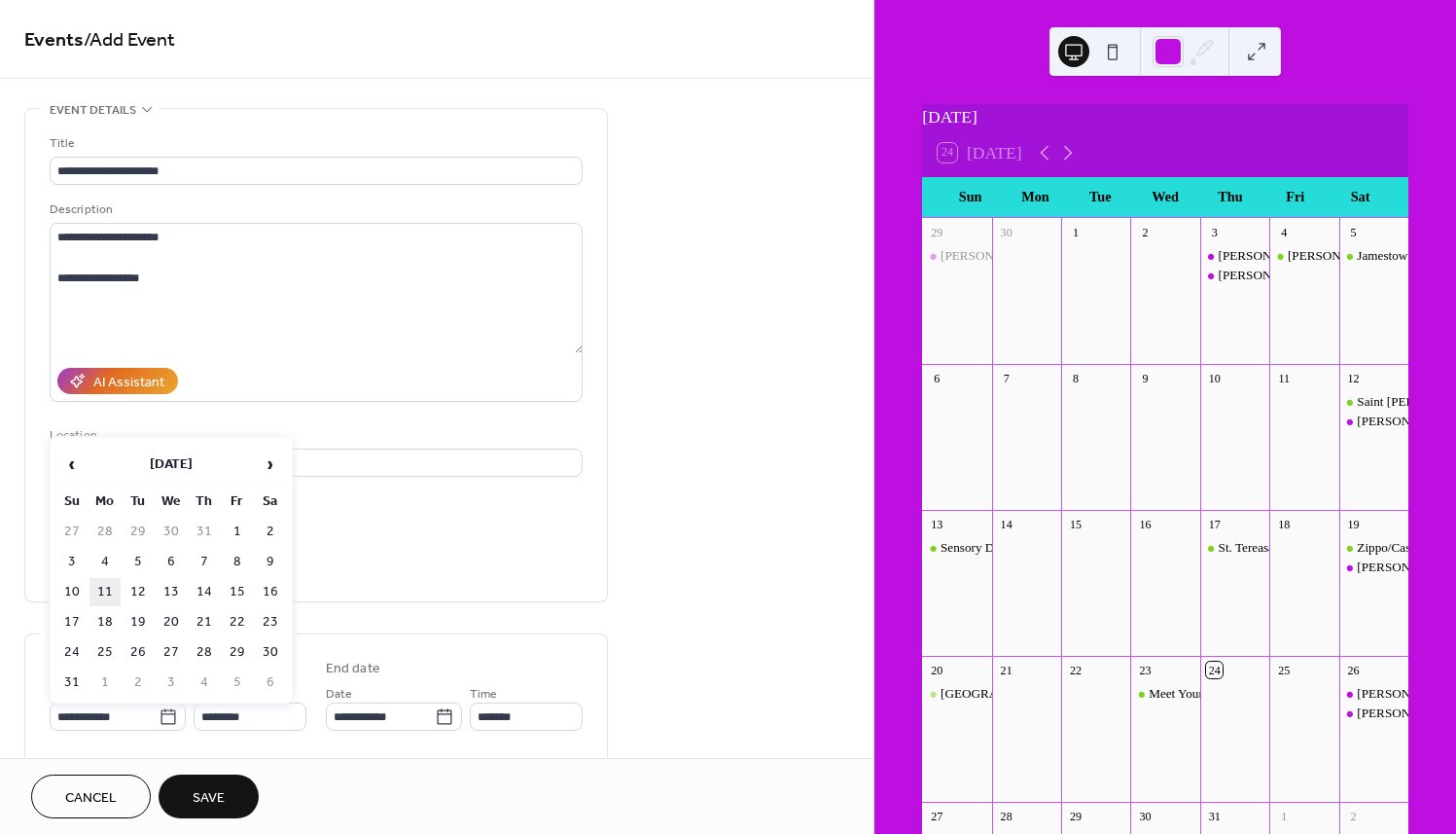 click on "11" at bounding box center (105, 592) 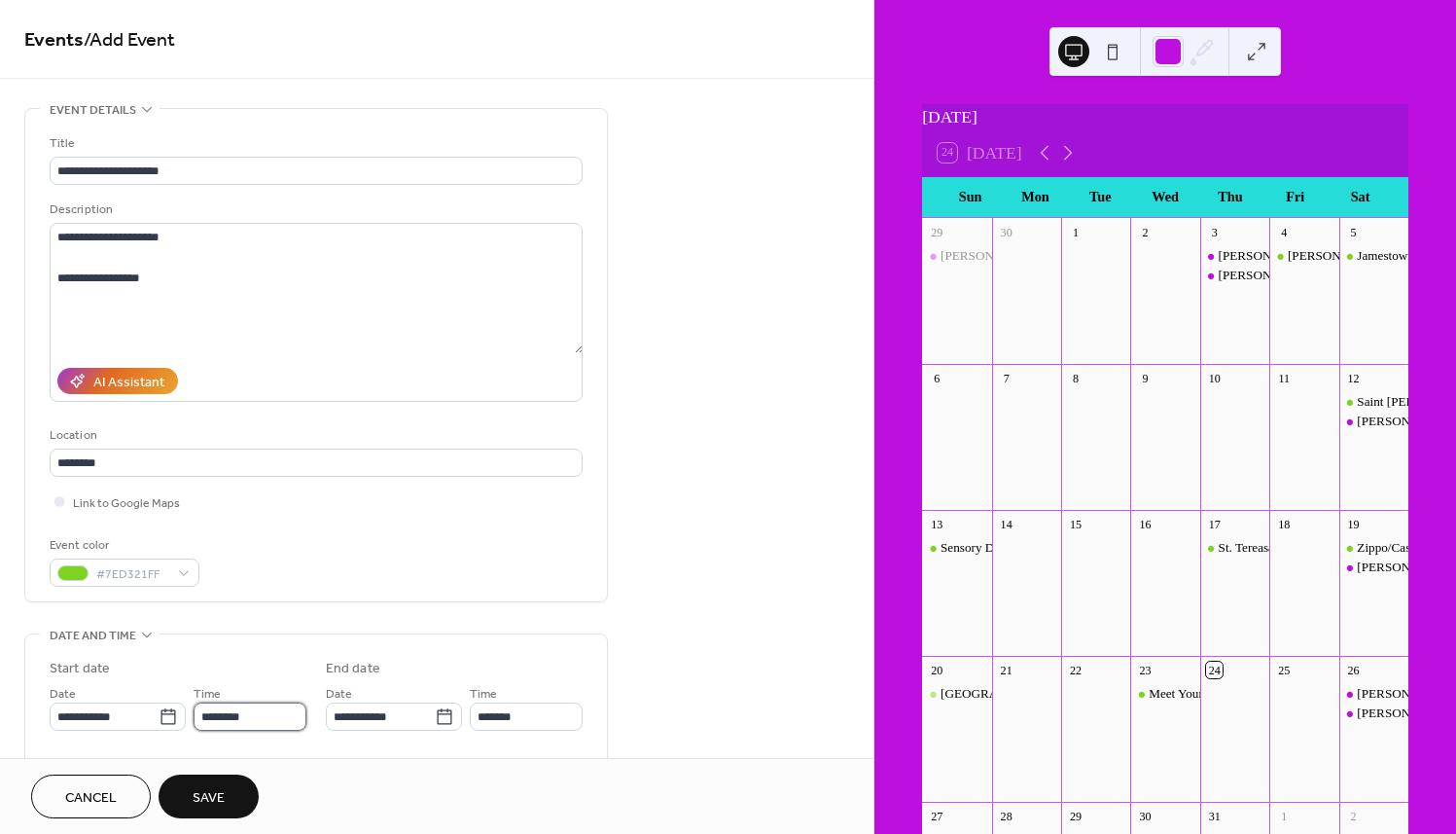 click on "********" at bounding box center (250, 716) 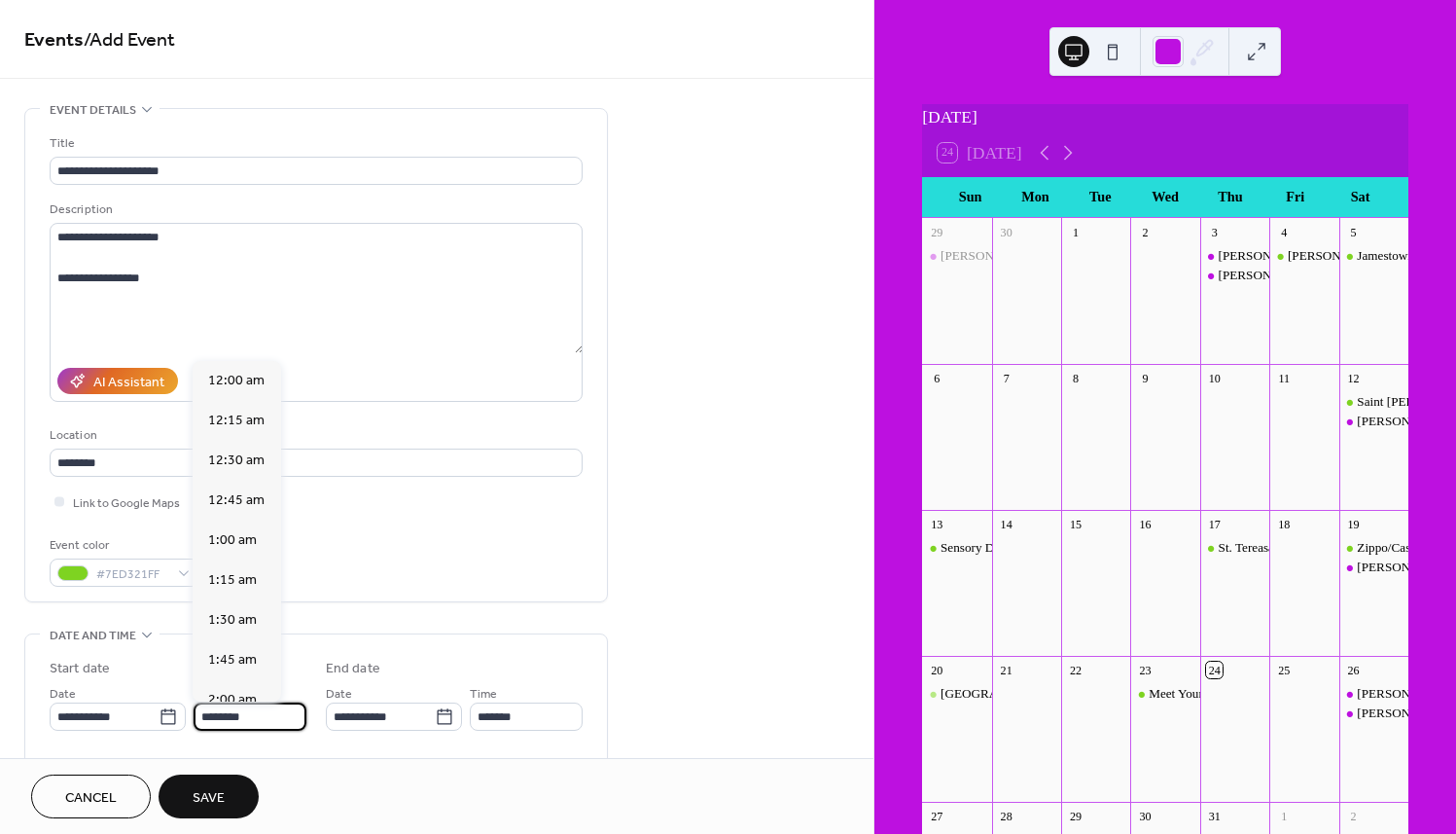scroll, scrollTop: 1915, scrollLeft: 0, axis: vertical 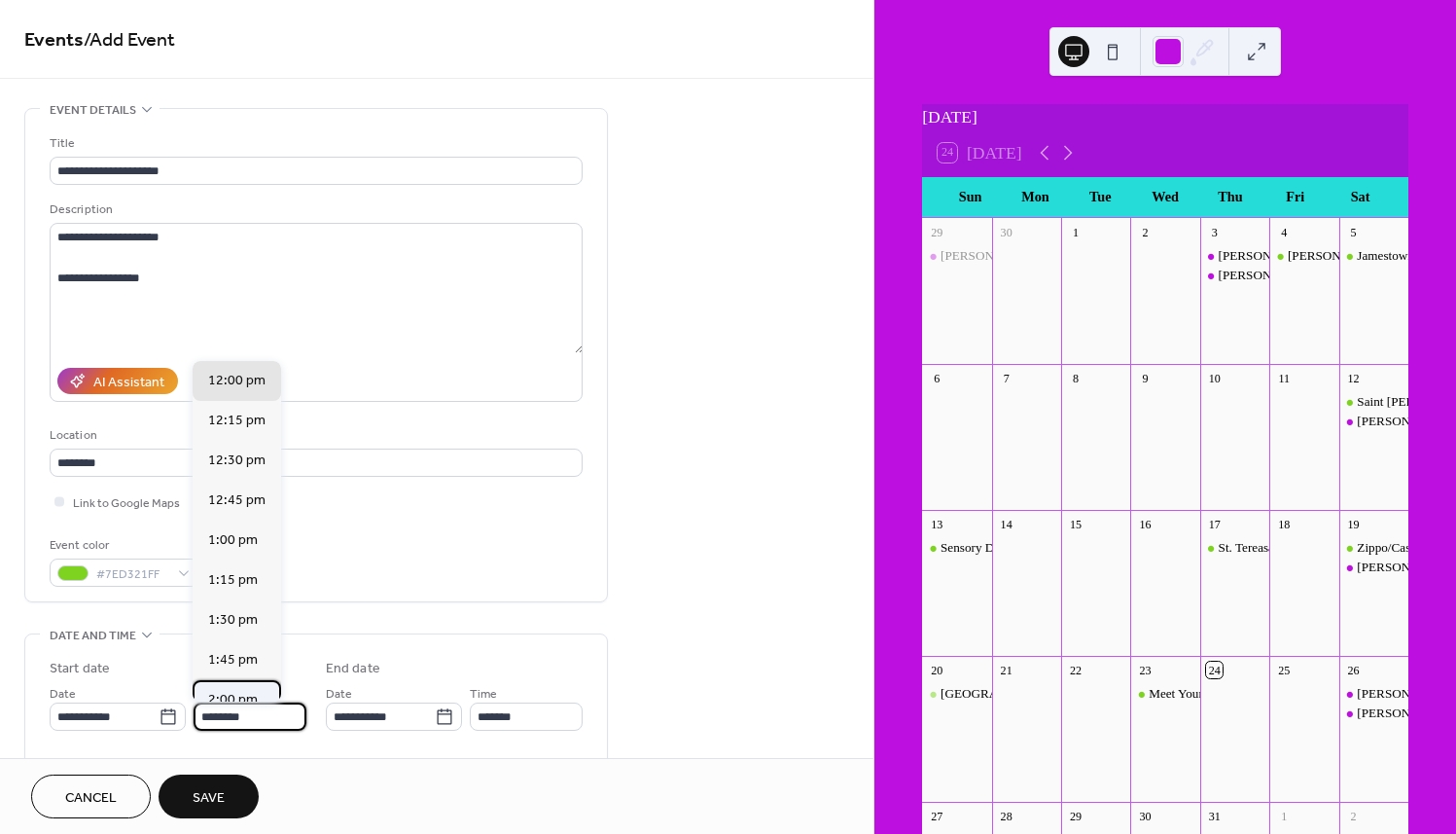click on "2:00 pm" at bounding box center (232, 699) 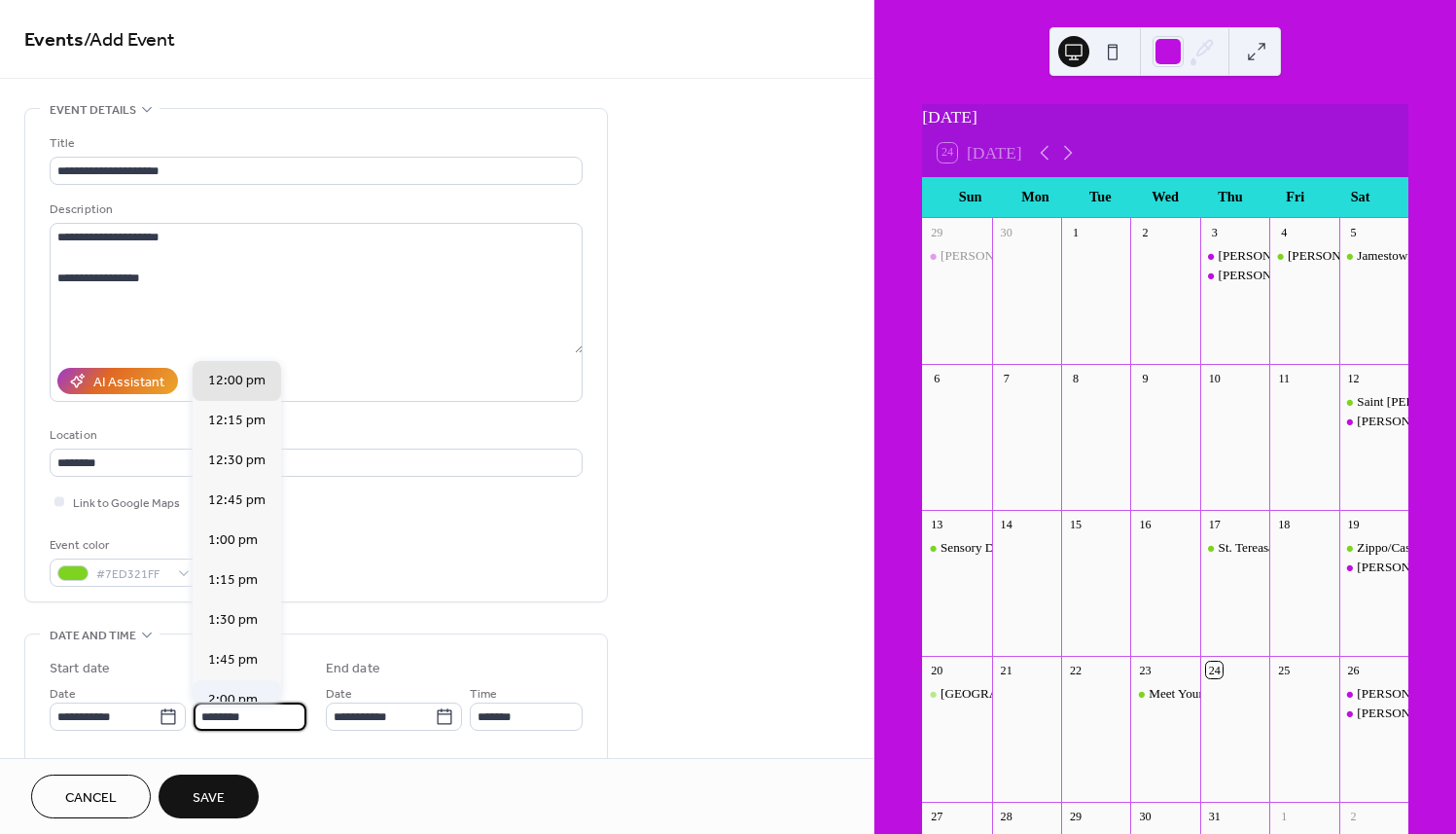 type on "*******" 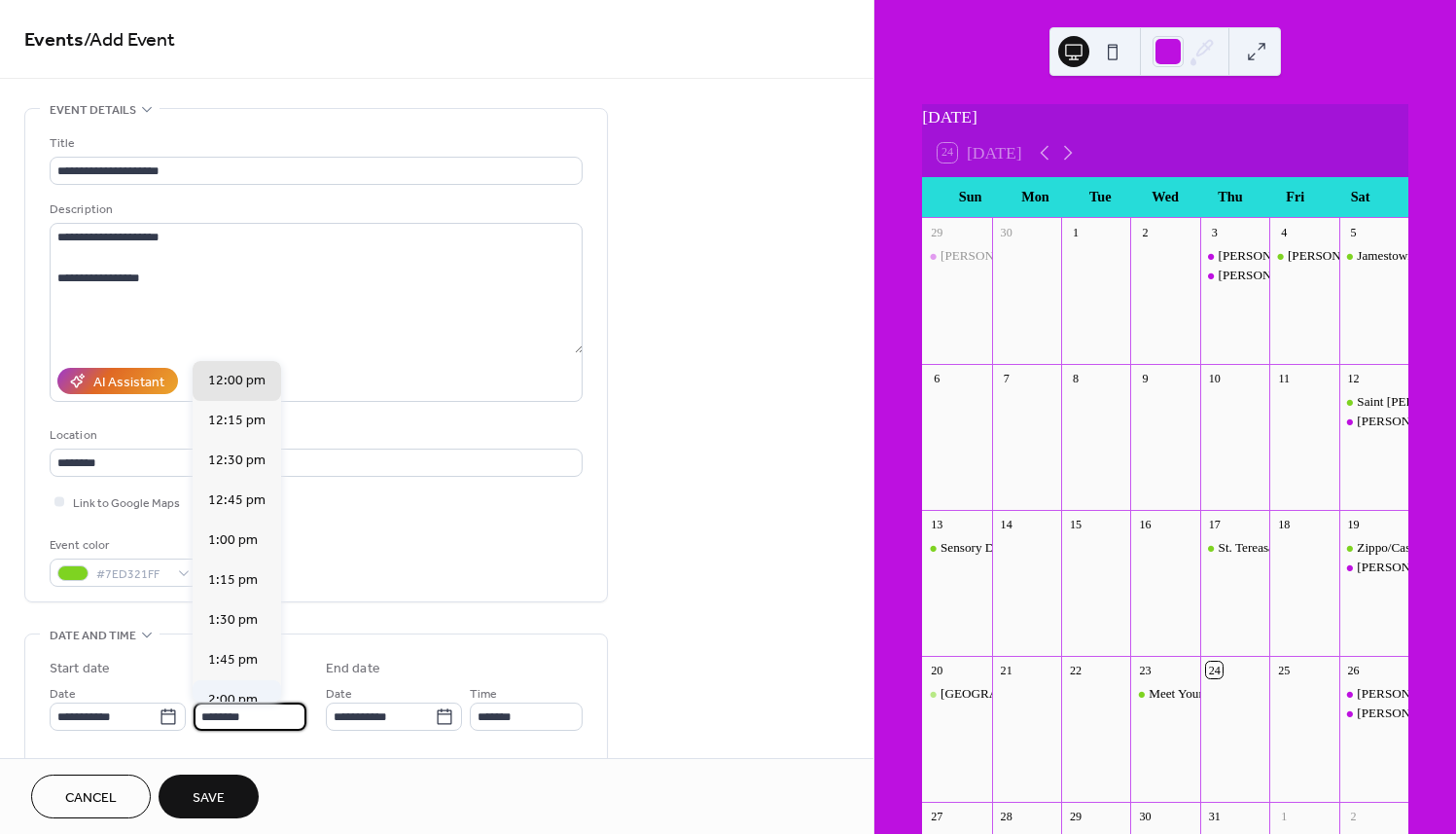 type on "*******" 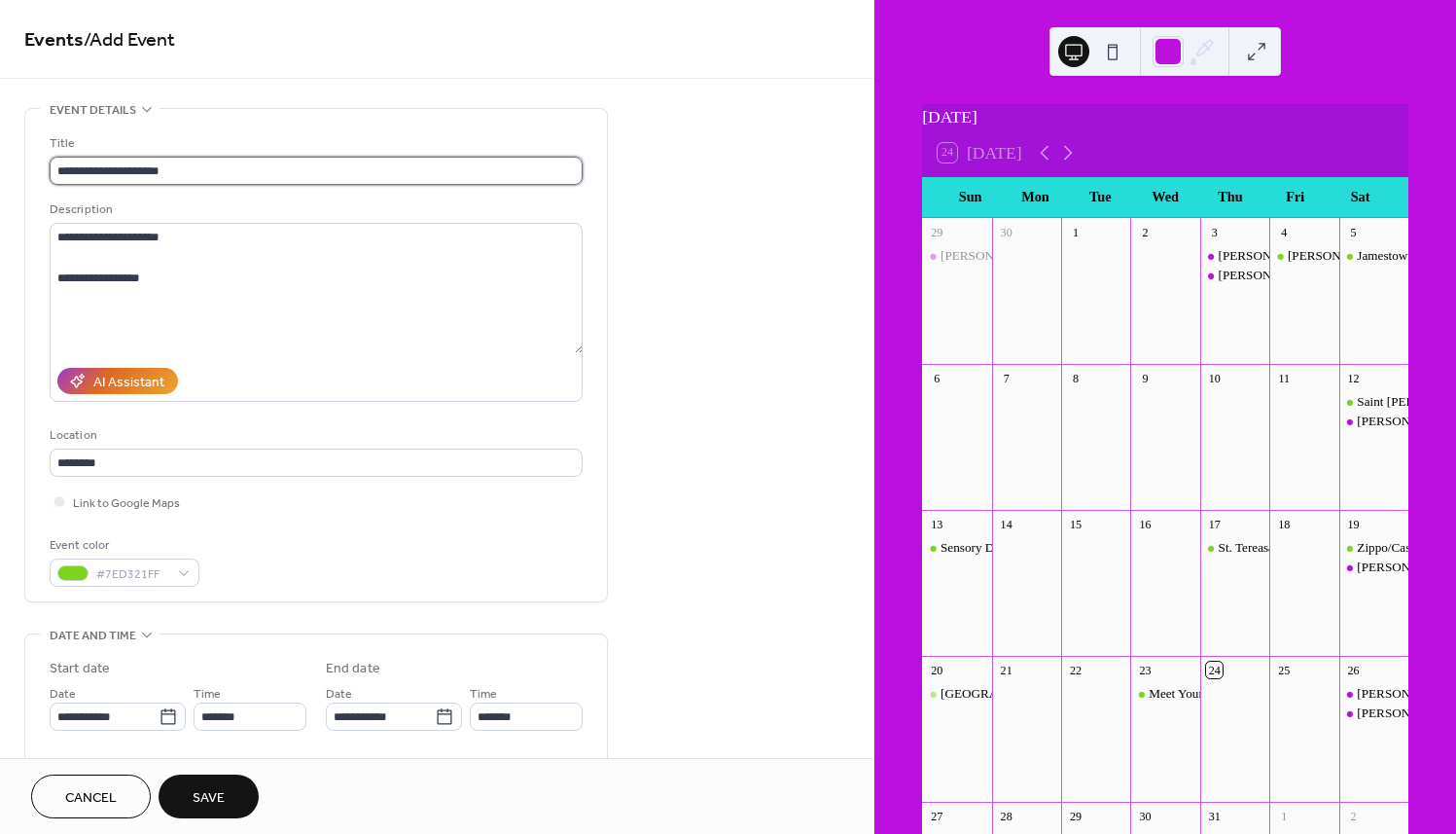 click on "**********" at bounding box center [316, 170] 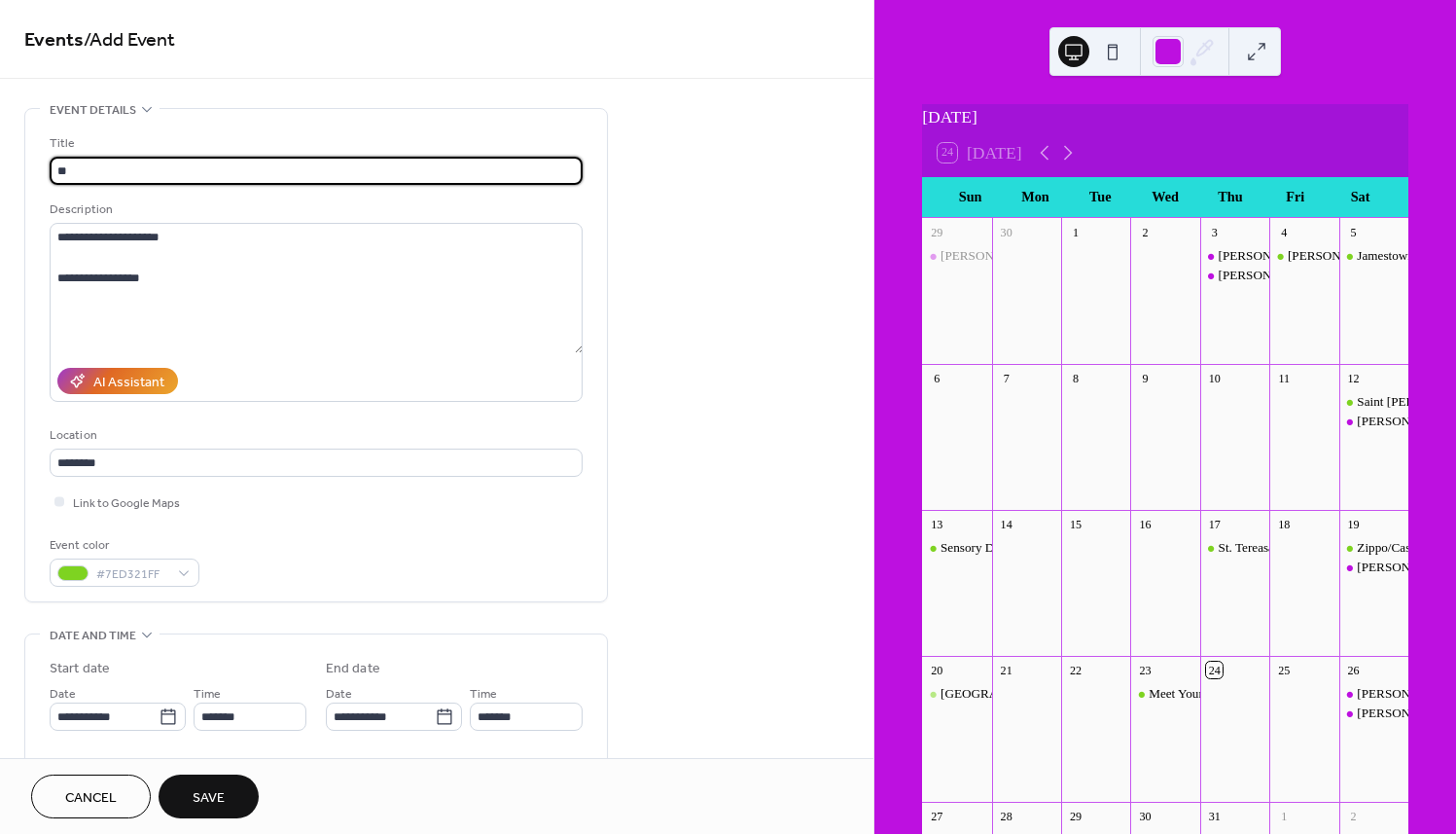 type on "*" 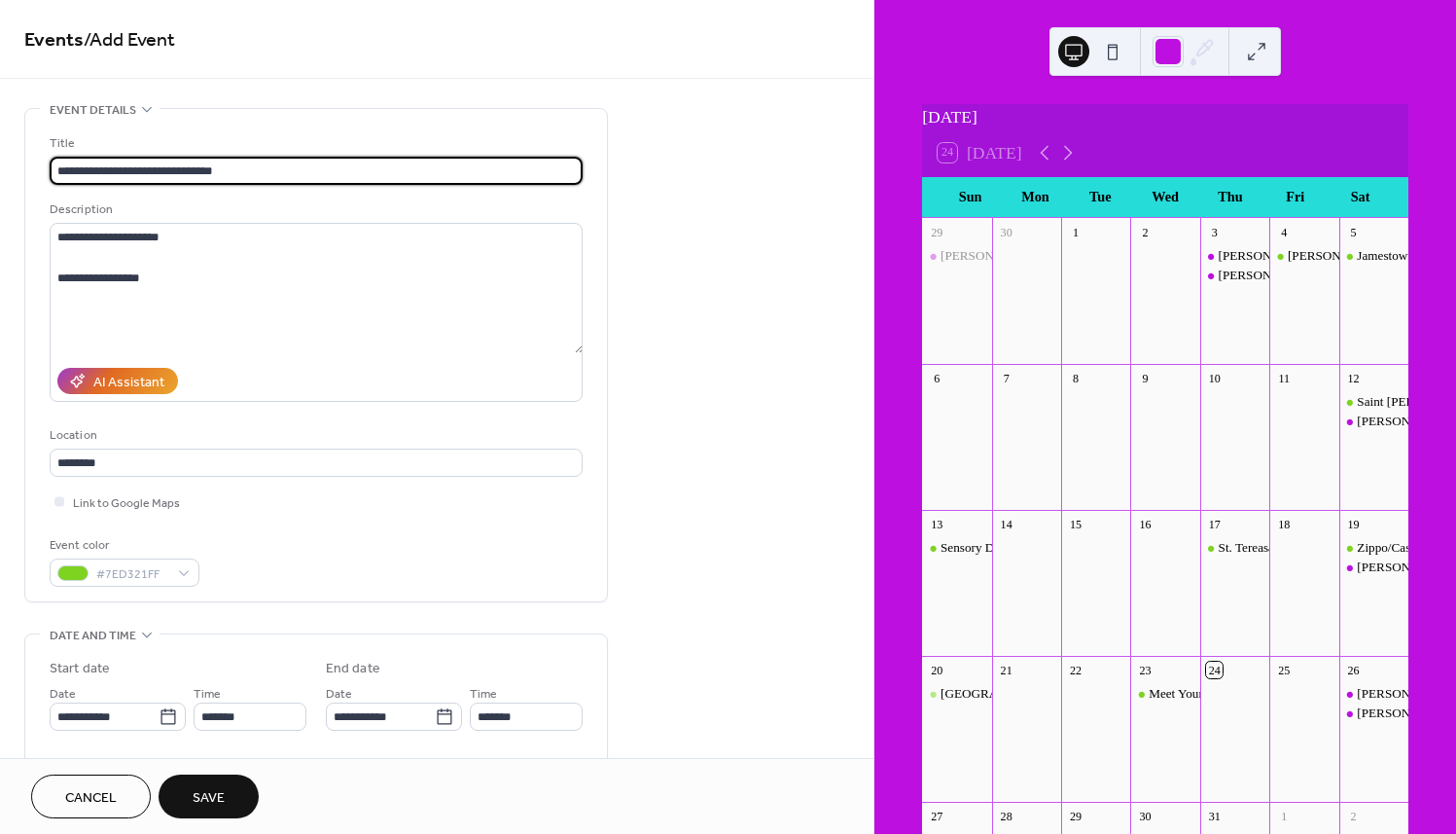 type on "**********" 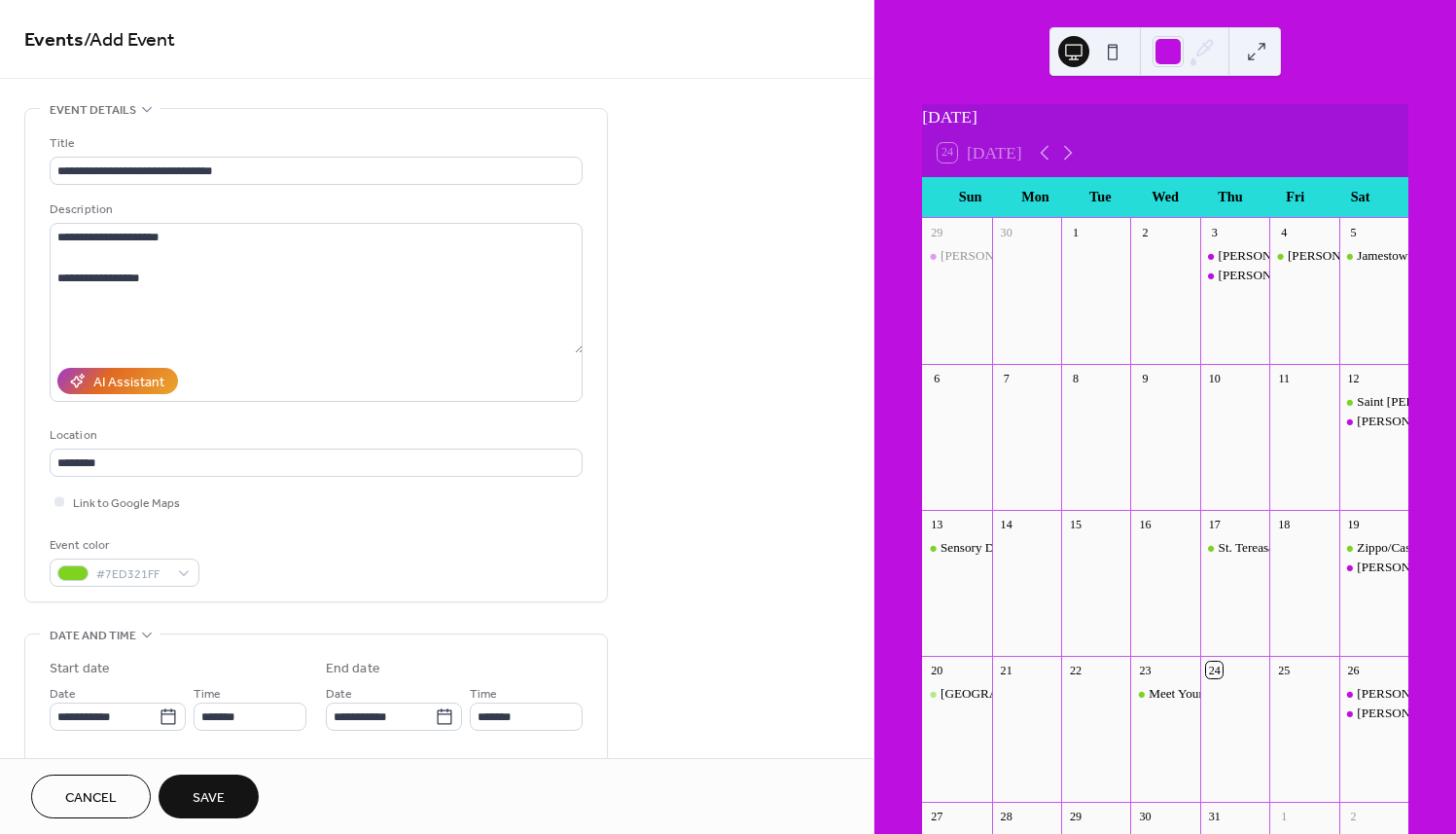 click on "Save" at bounding box center (208, 798) 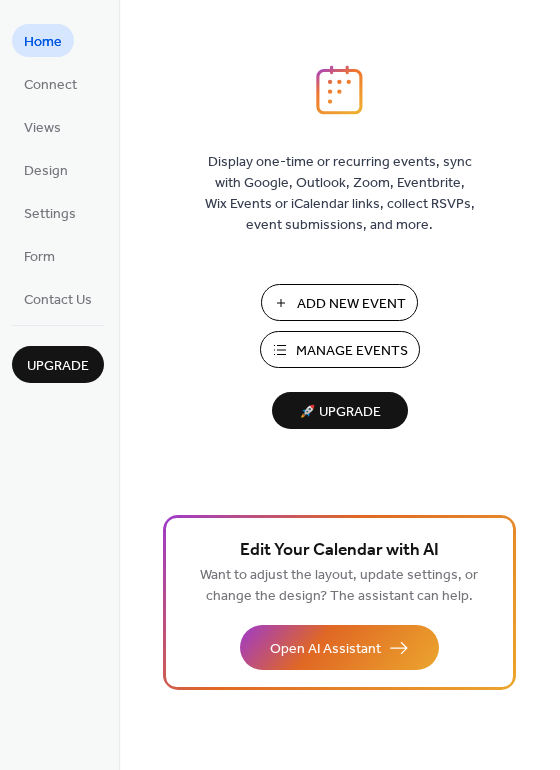 scroll, scrollTop: 0, scrollLeft: 0, axis: both 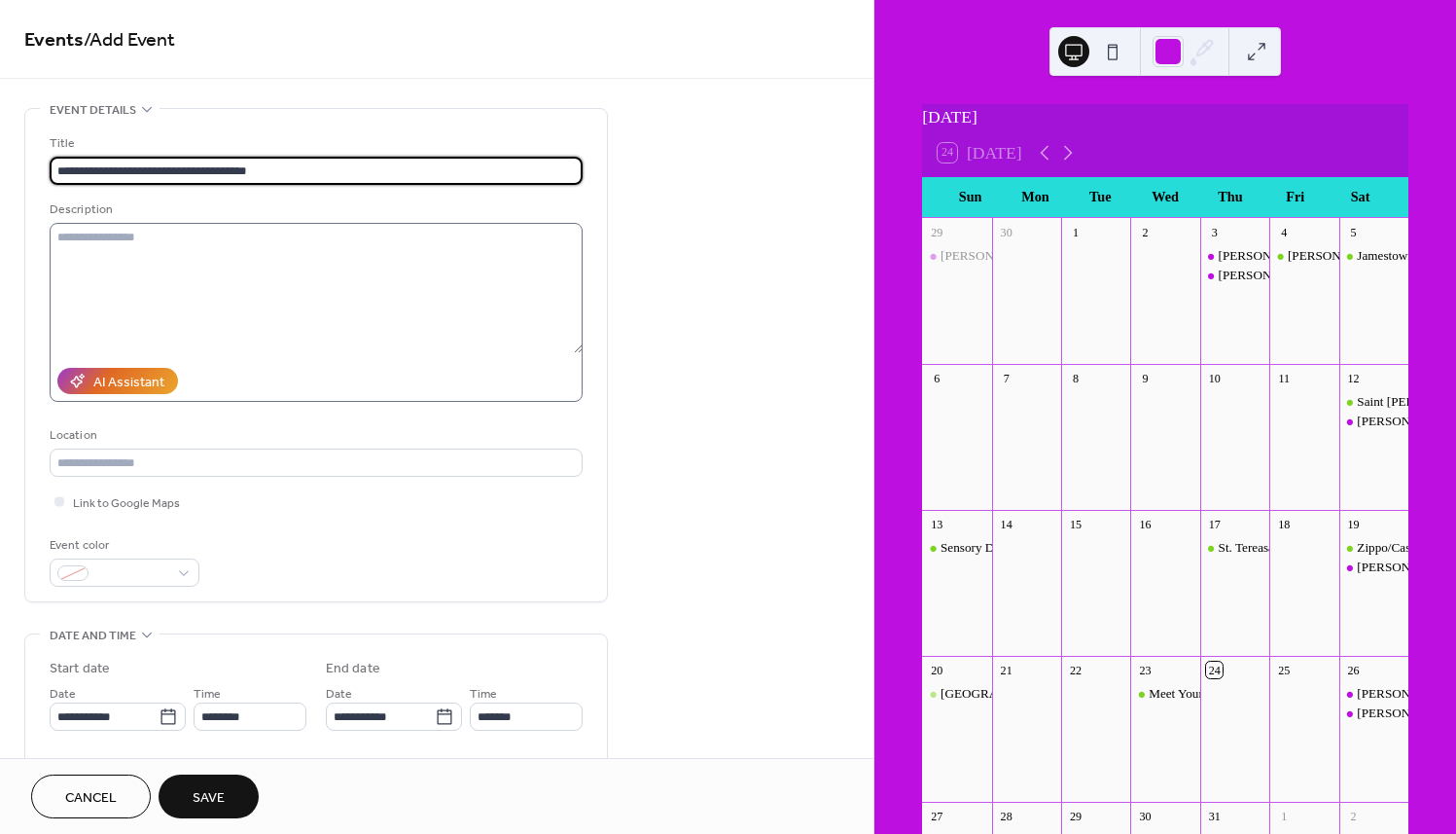 type on "**********" 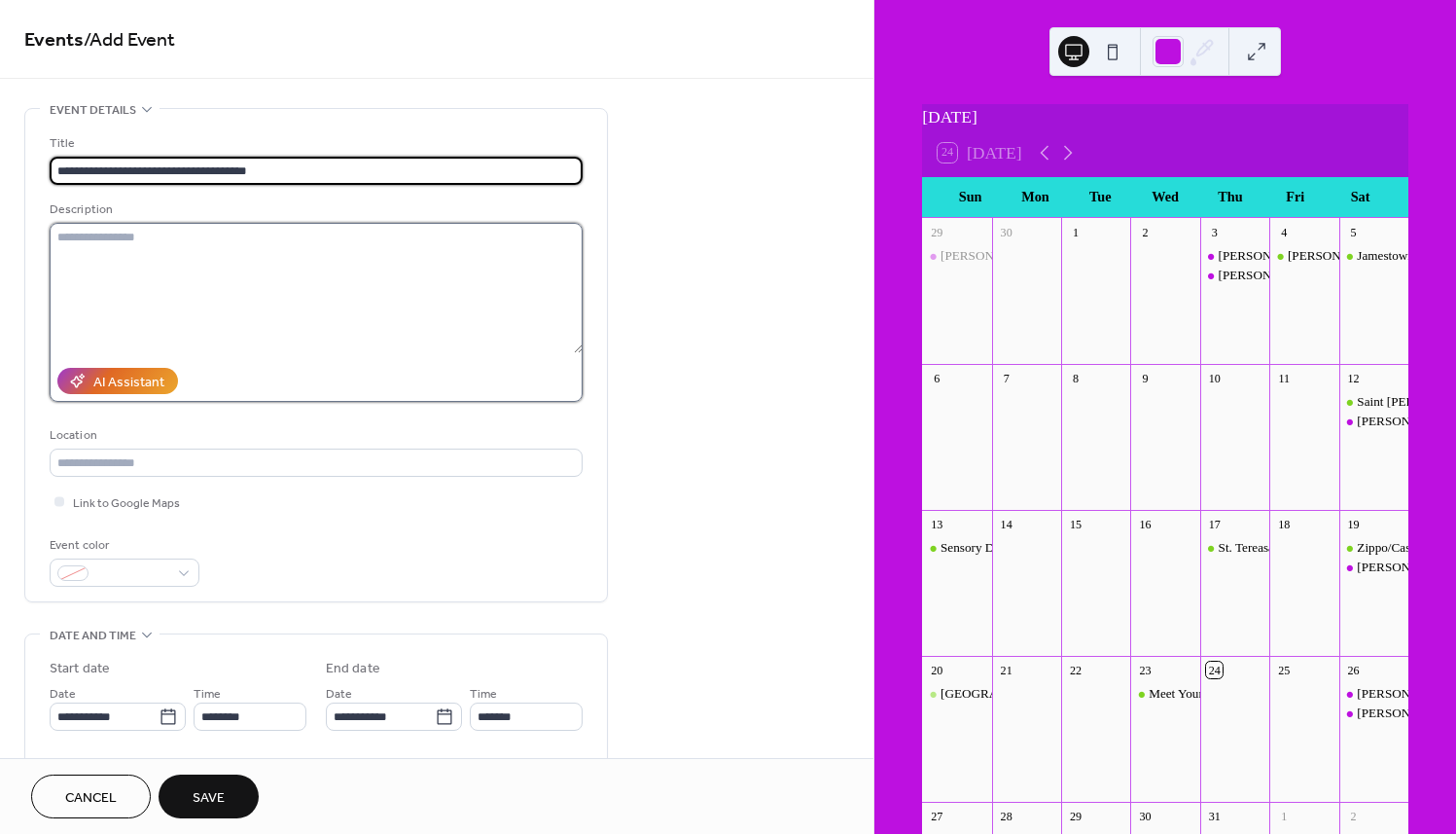 click at bounding box center [316, 288] 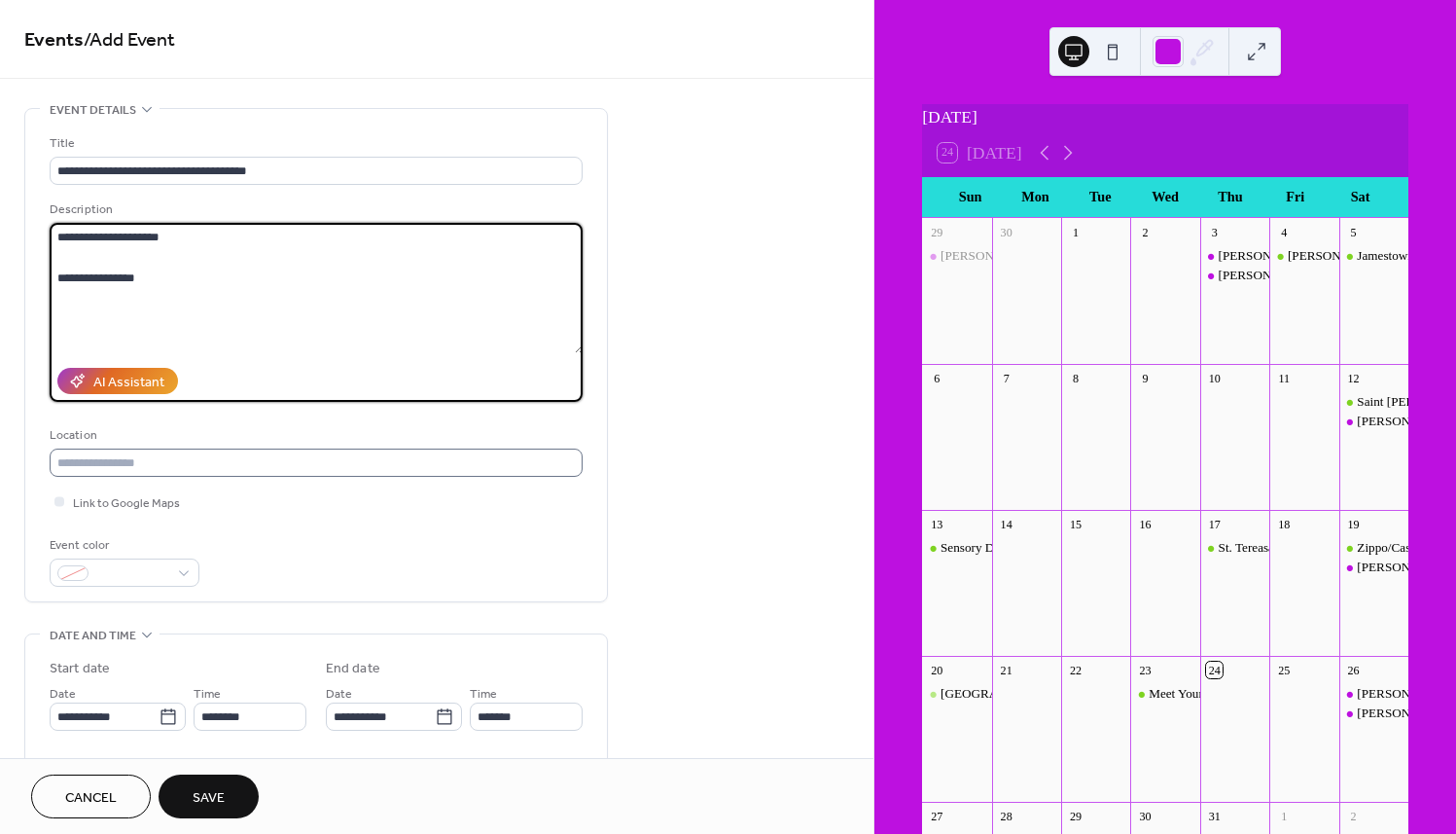 type on "**********" 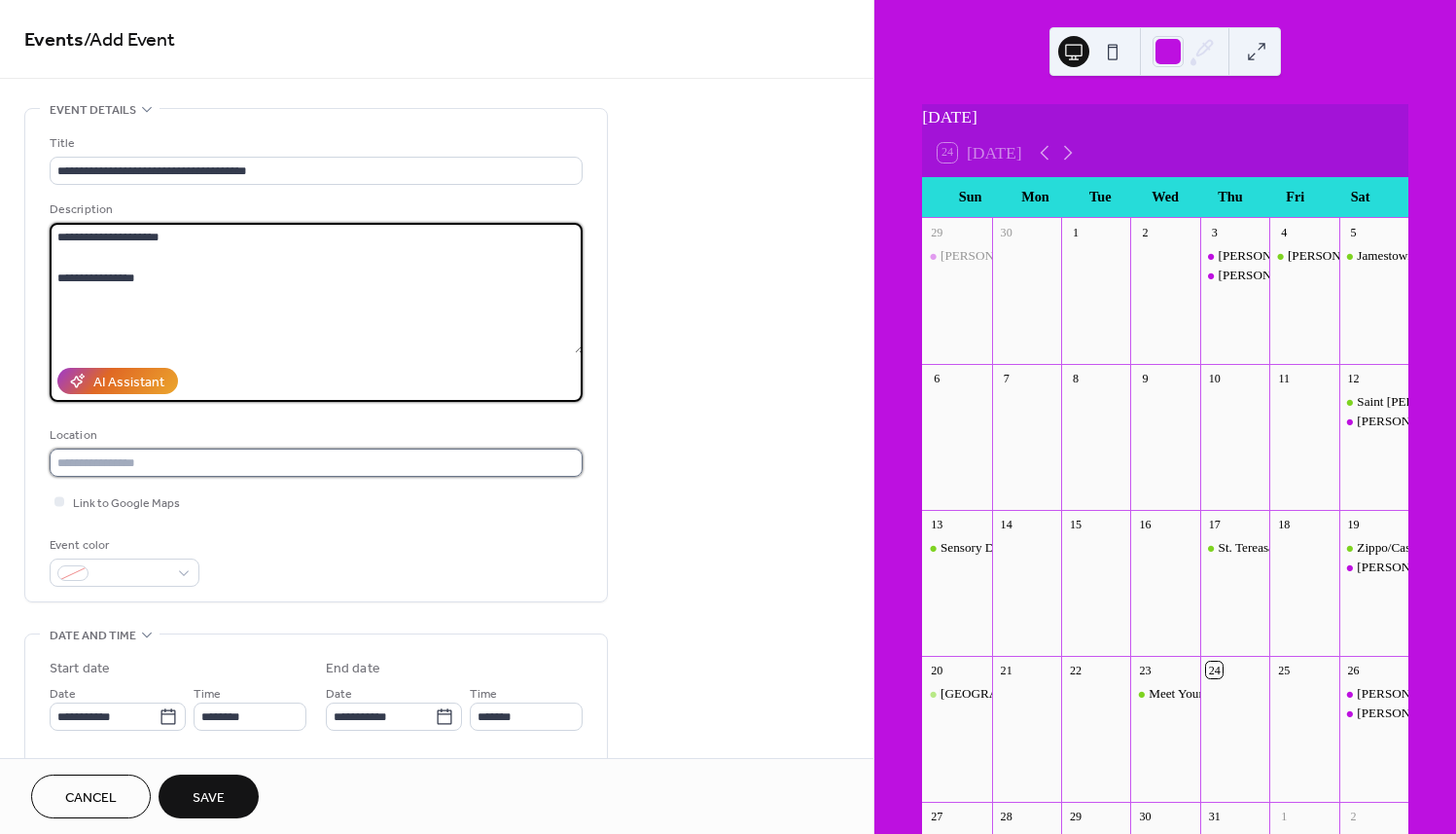 click at bounding box center [316, 462] 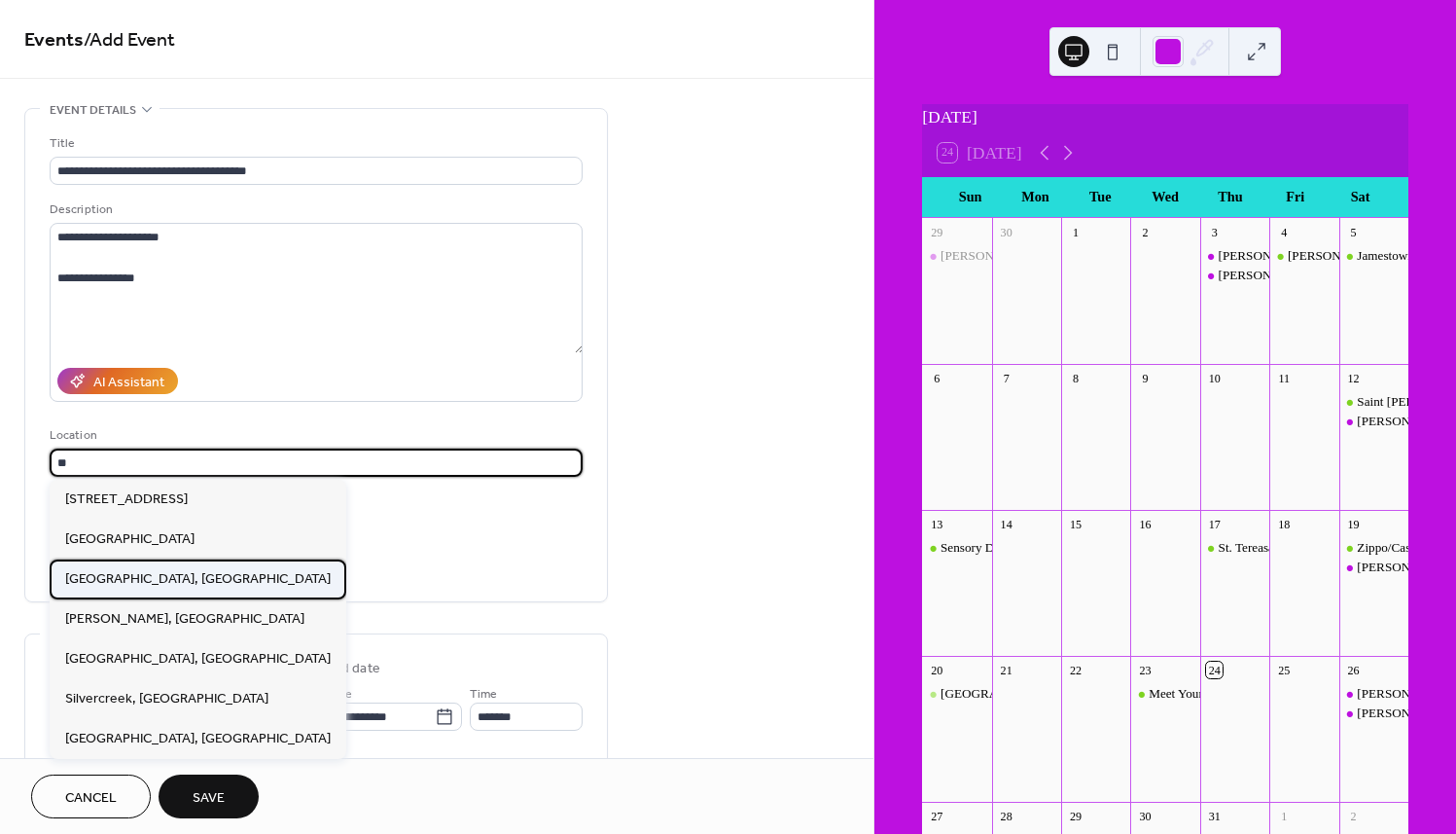 click on "[GEOGRAPHIC_DATA], [GEOGRAPHIC_DATA]" at bounding box center (197, 579) 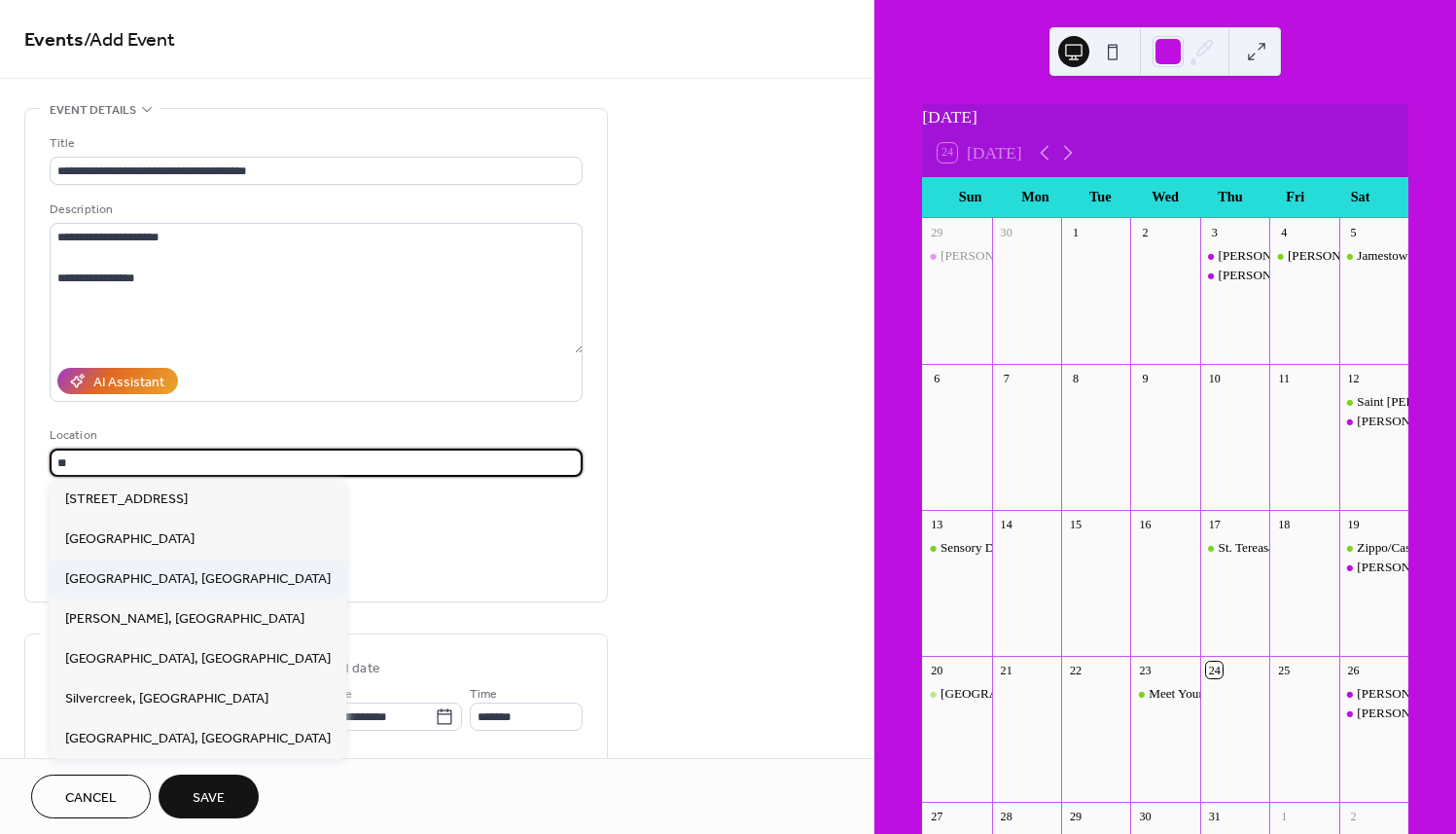 type on "********" 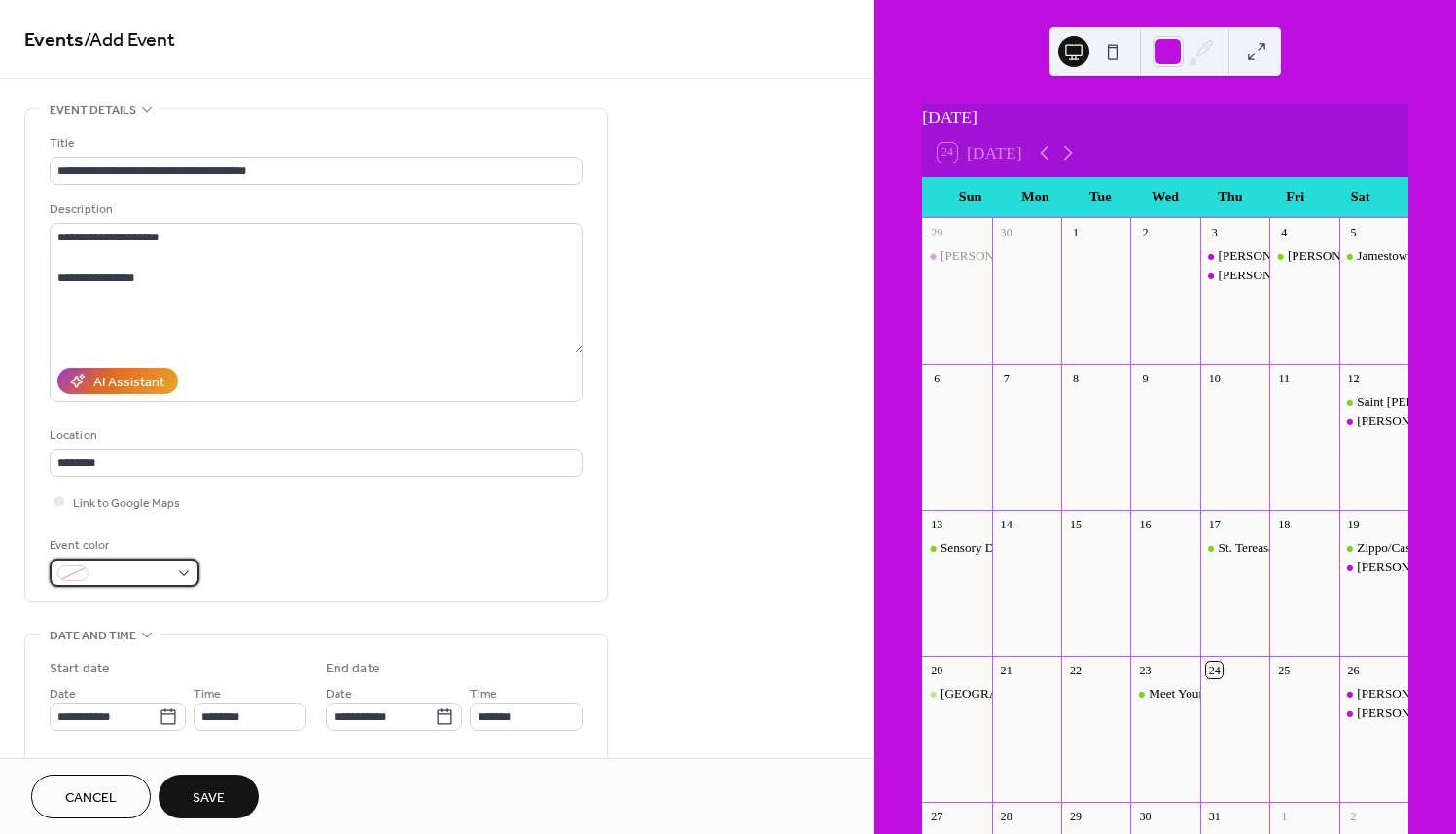 click at bounding box center (124, 572) 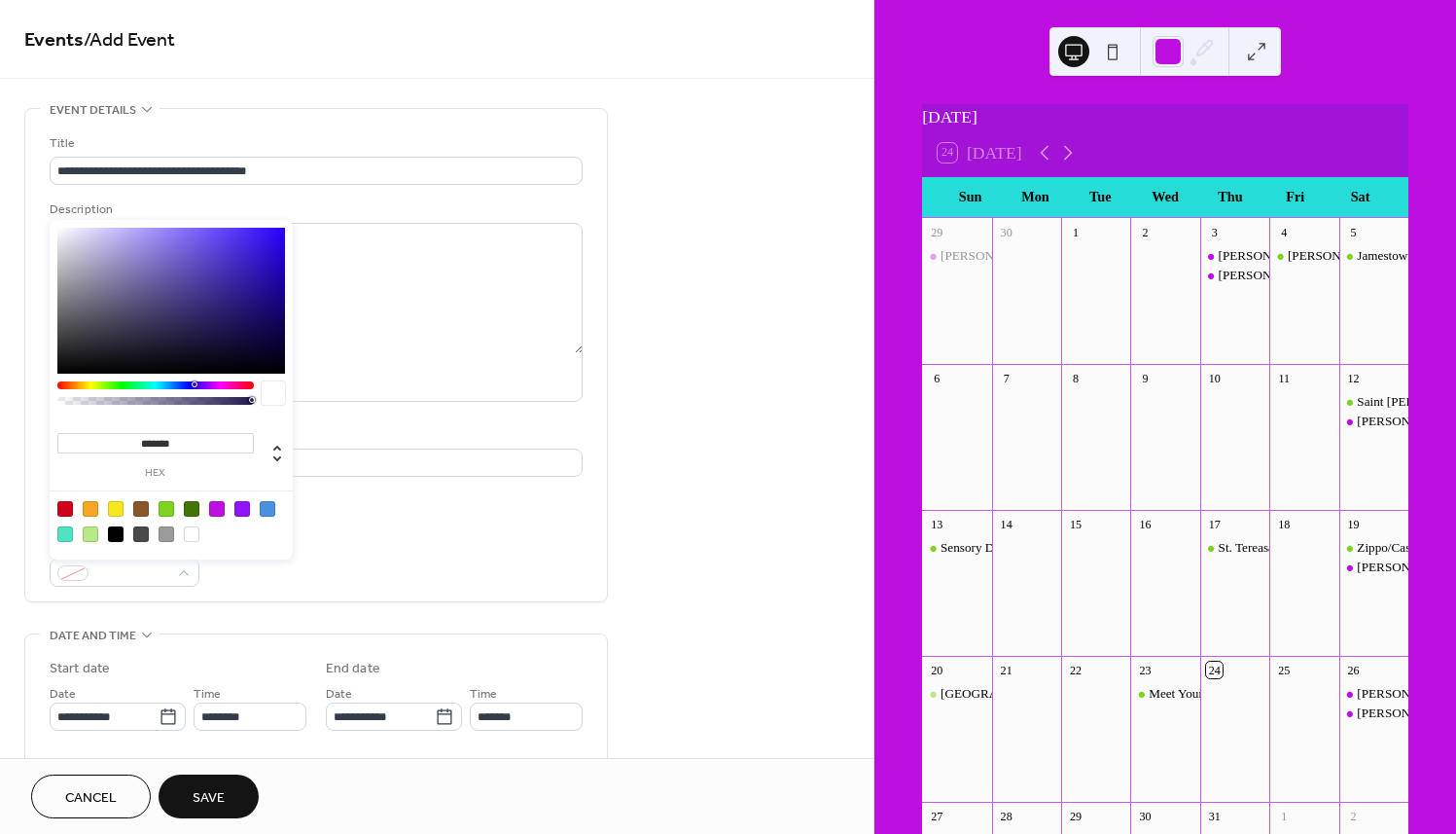 click at bounding box center [166, 509] 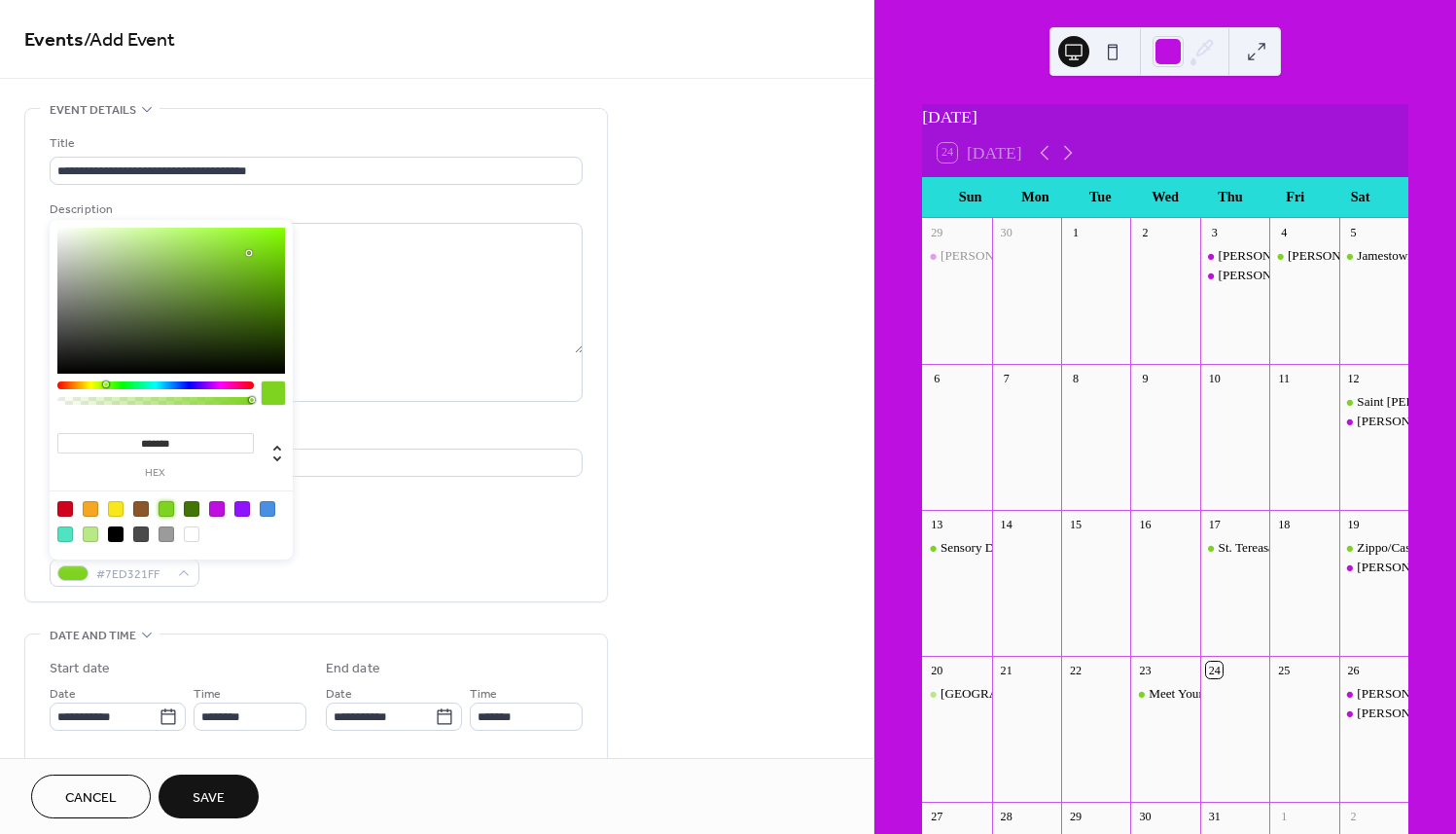 click on "Event color #7ED321FF" at bounding box center (316, 561) 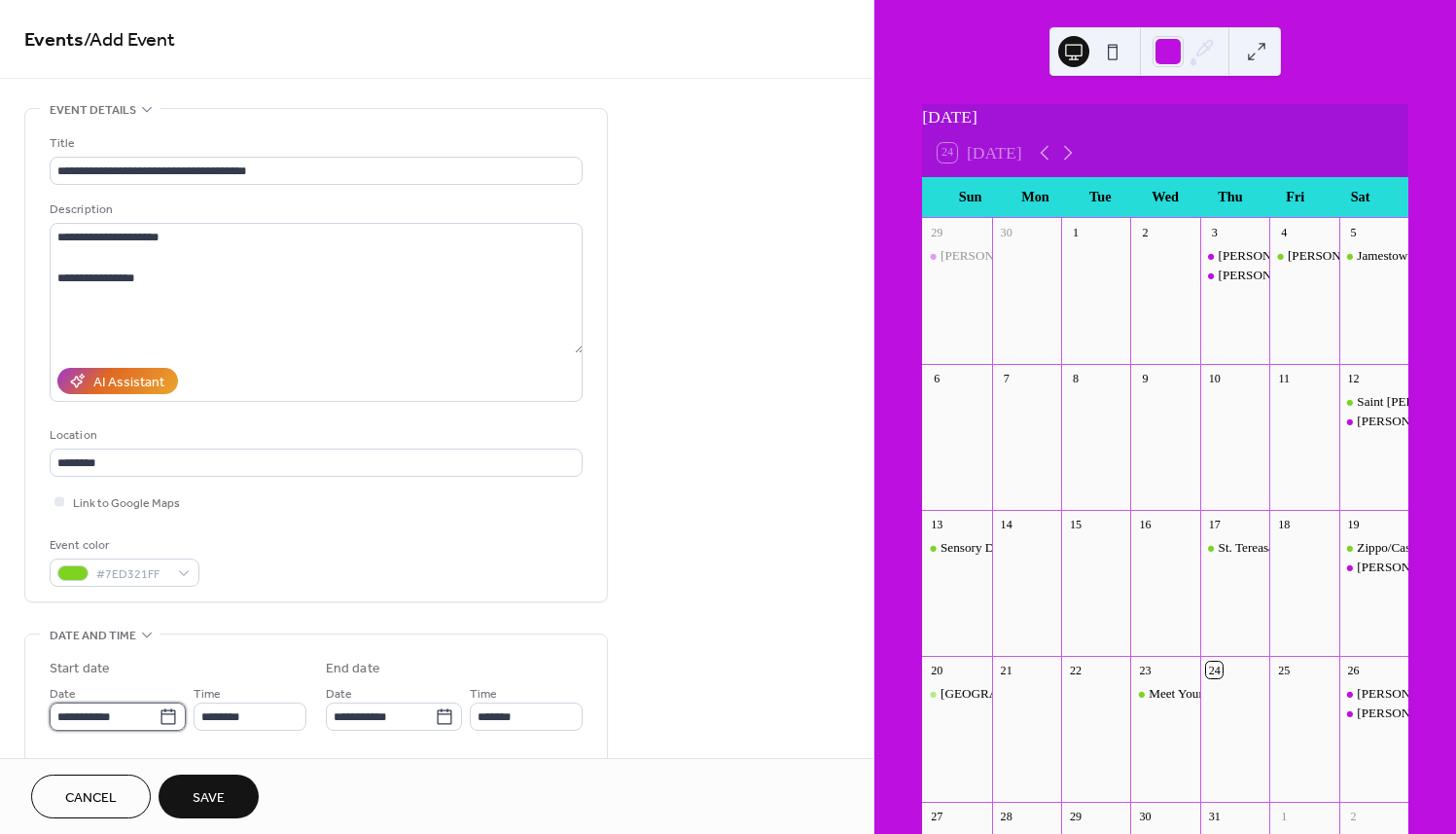 click on "**********" at bounding box center (104, 716) 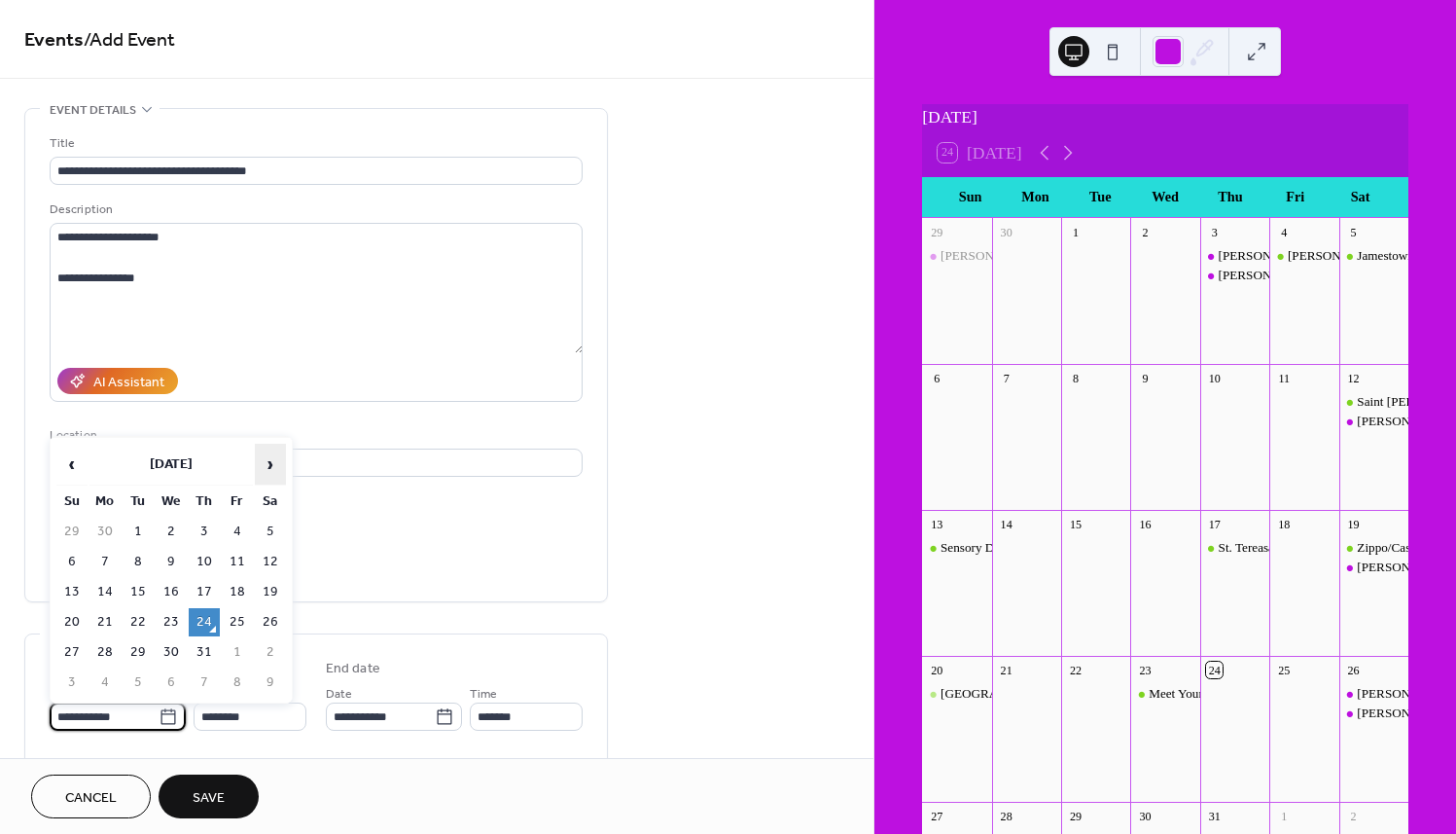 click on "›" at bounding box center [270, 464] 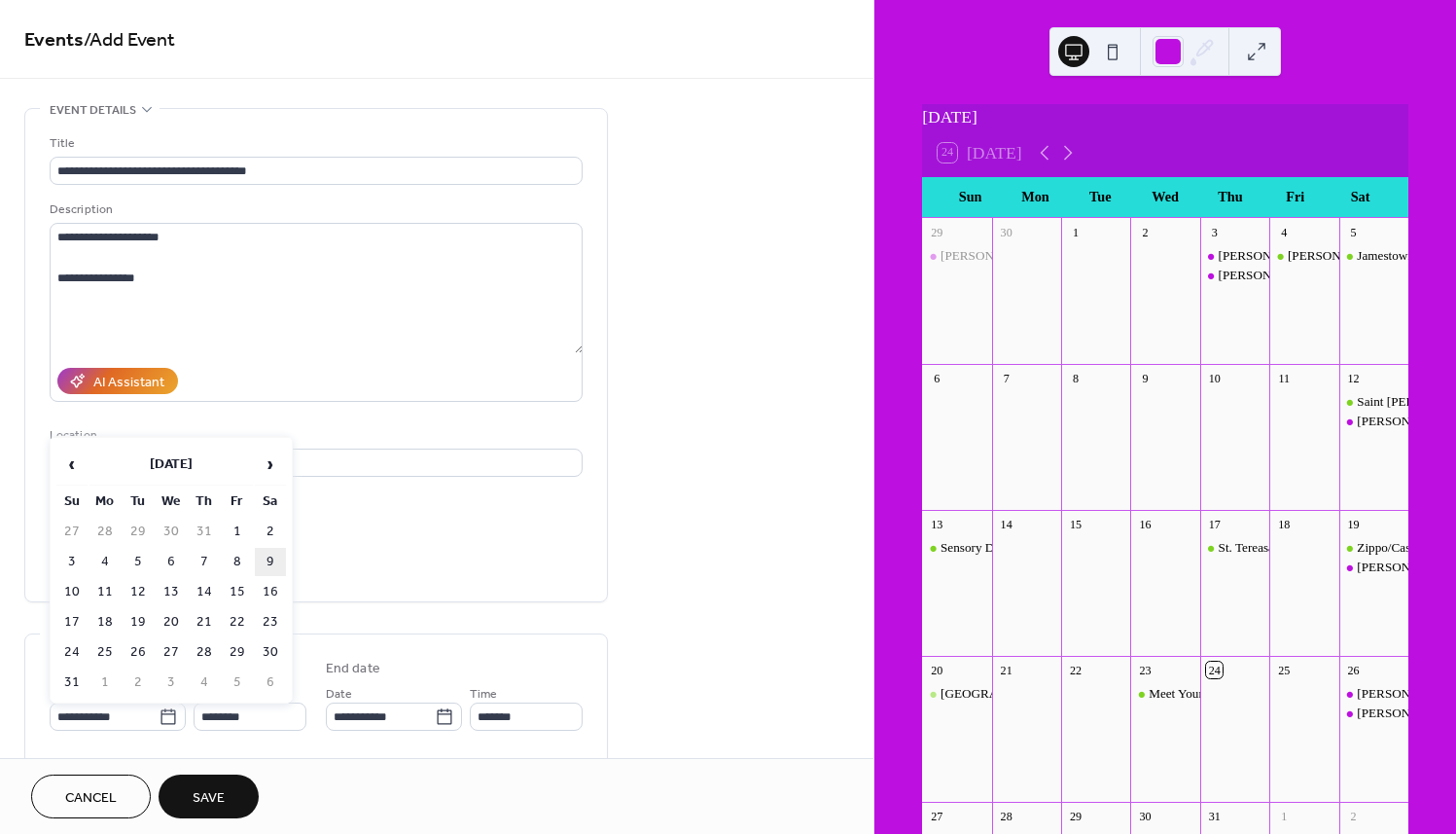 click on "9" at bounding box center [270, 562] 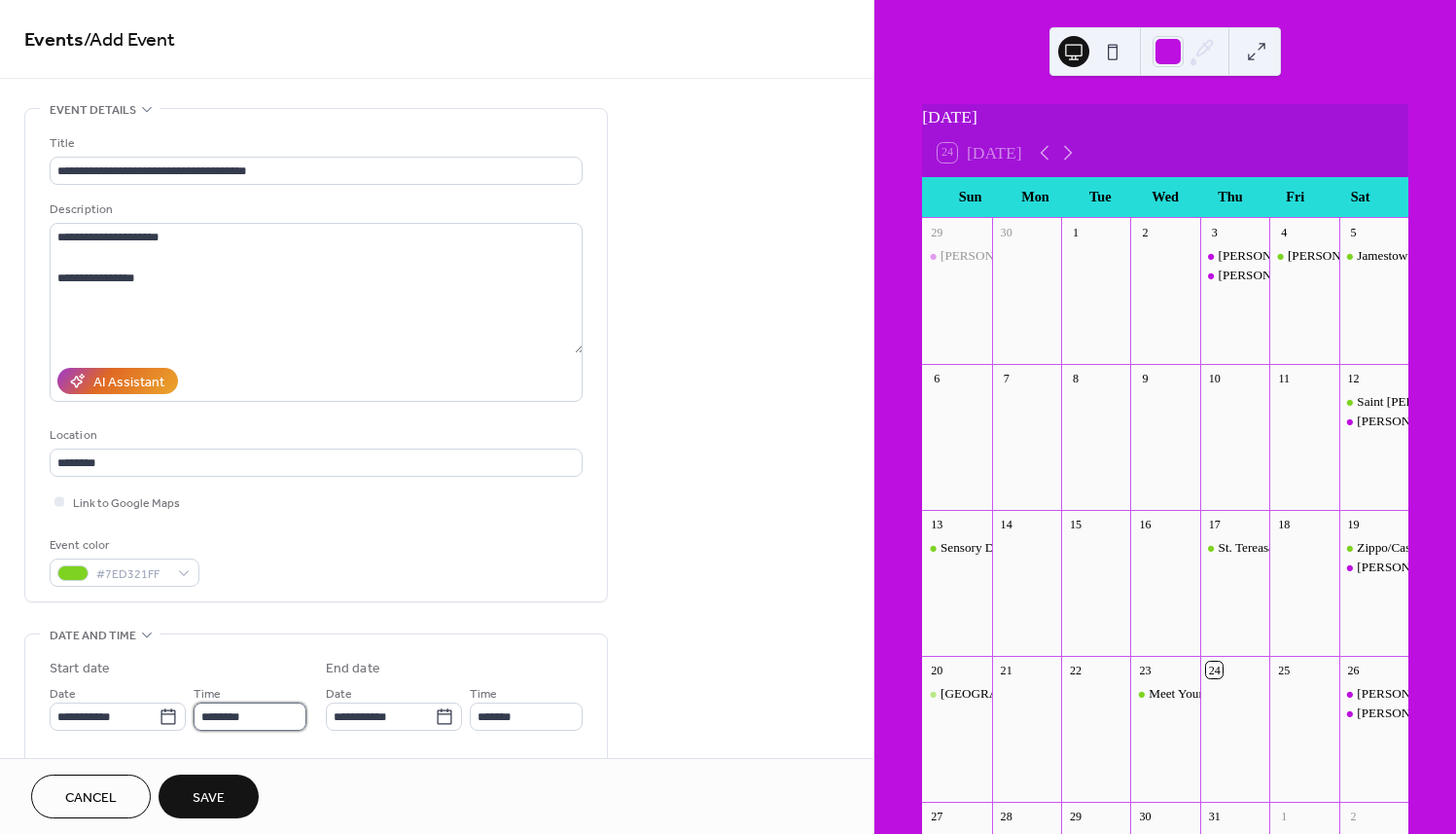 click on "********" at bounding box center (250, 716) 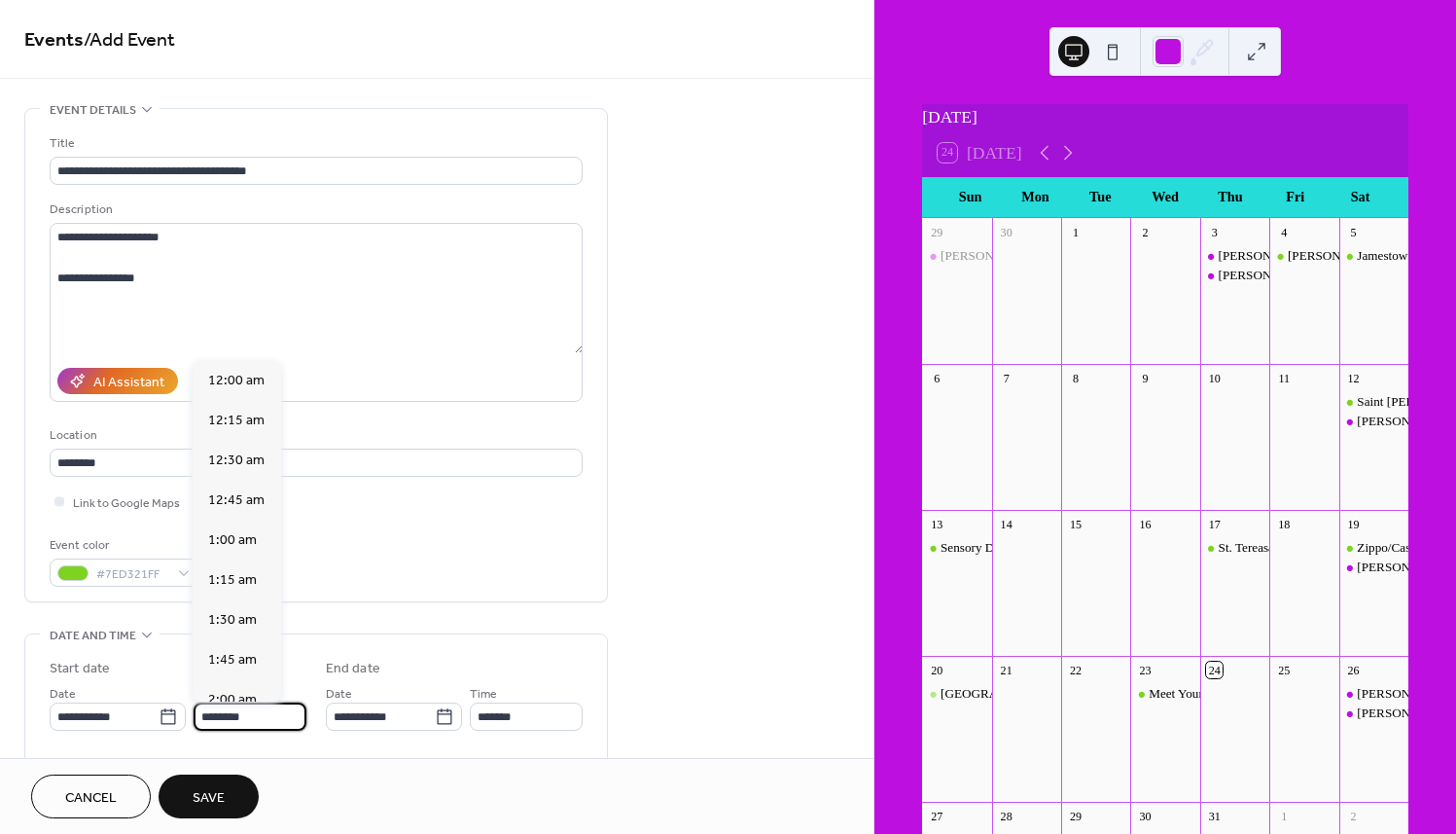 scroll, scrollTop: 1915, scrollLeft: 0, axis: vertical 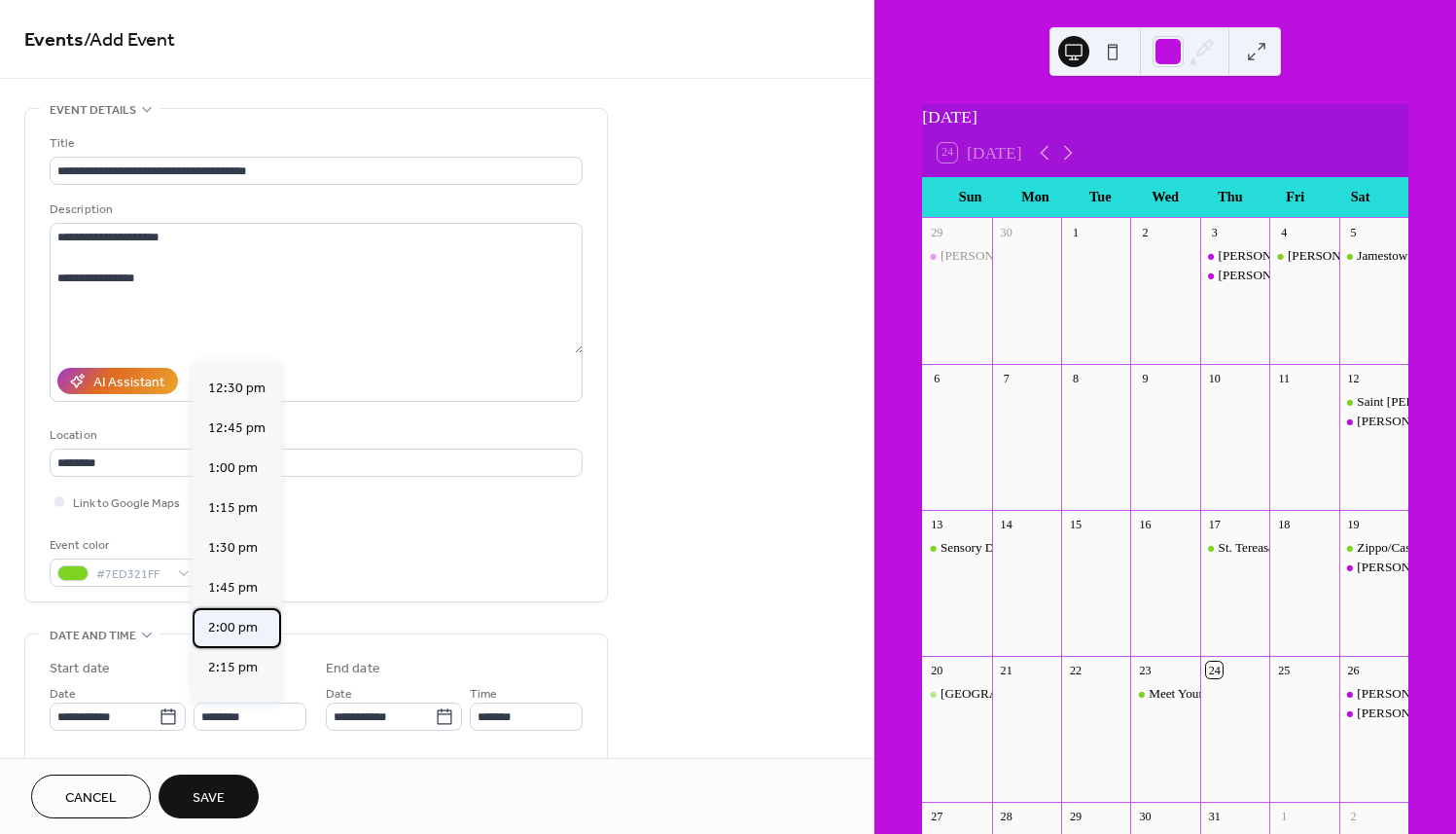 click on "2:00 pm" at bounding box center [232, 627] 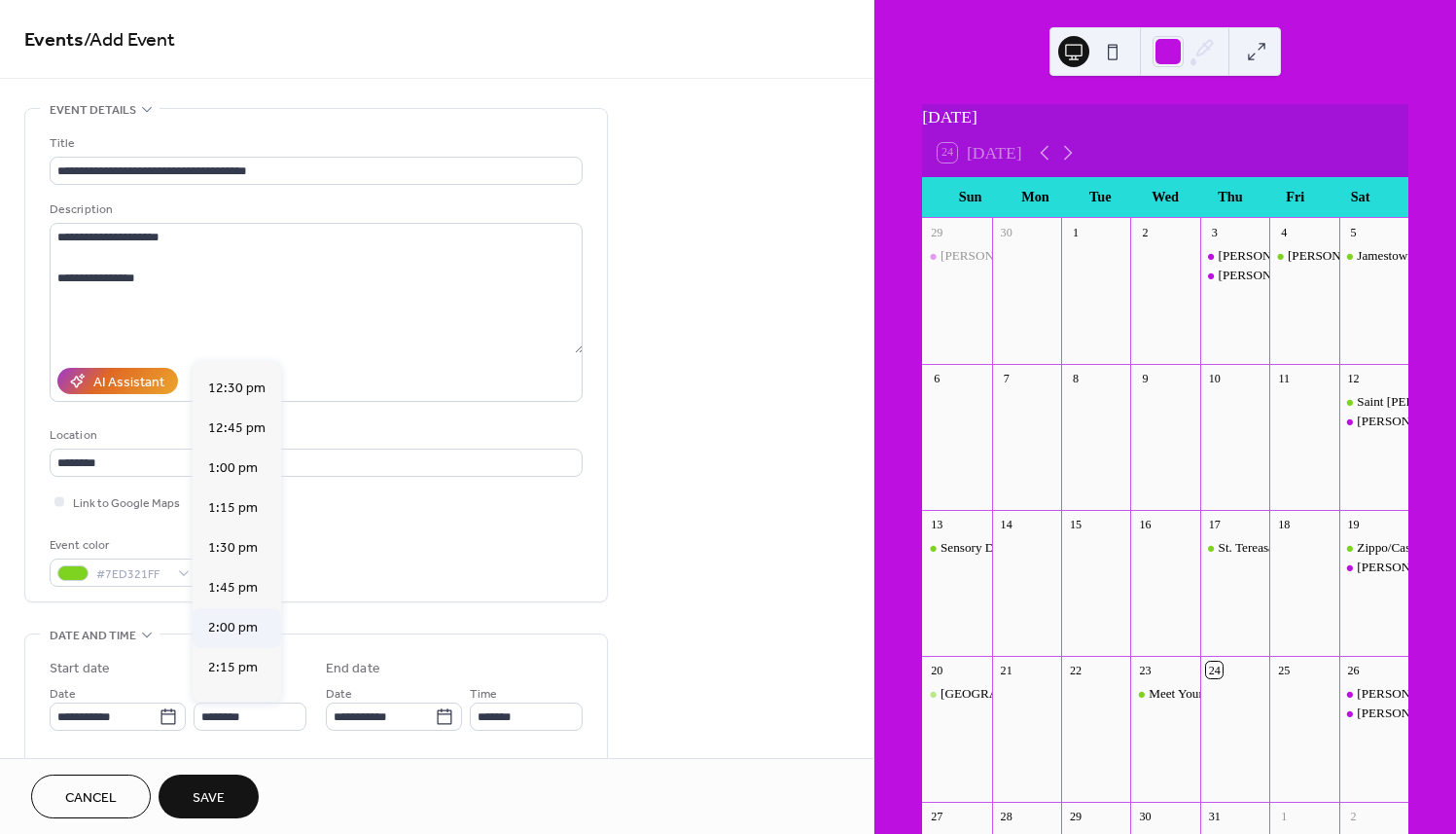 type on "*******" 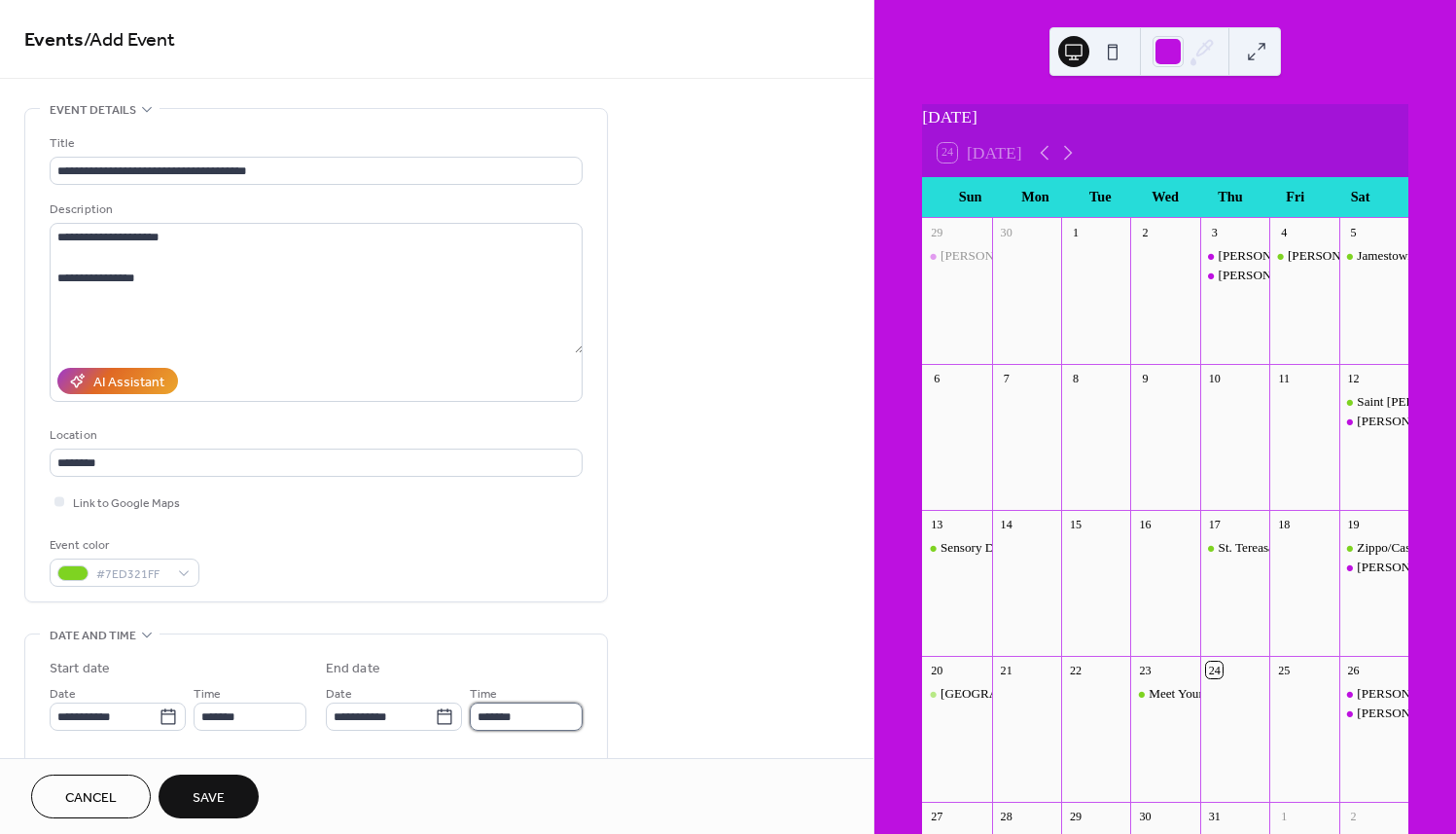 click on "*******" at bounding box center [526, 716] 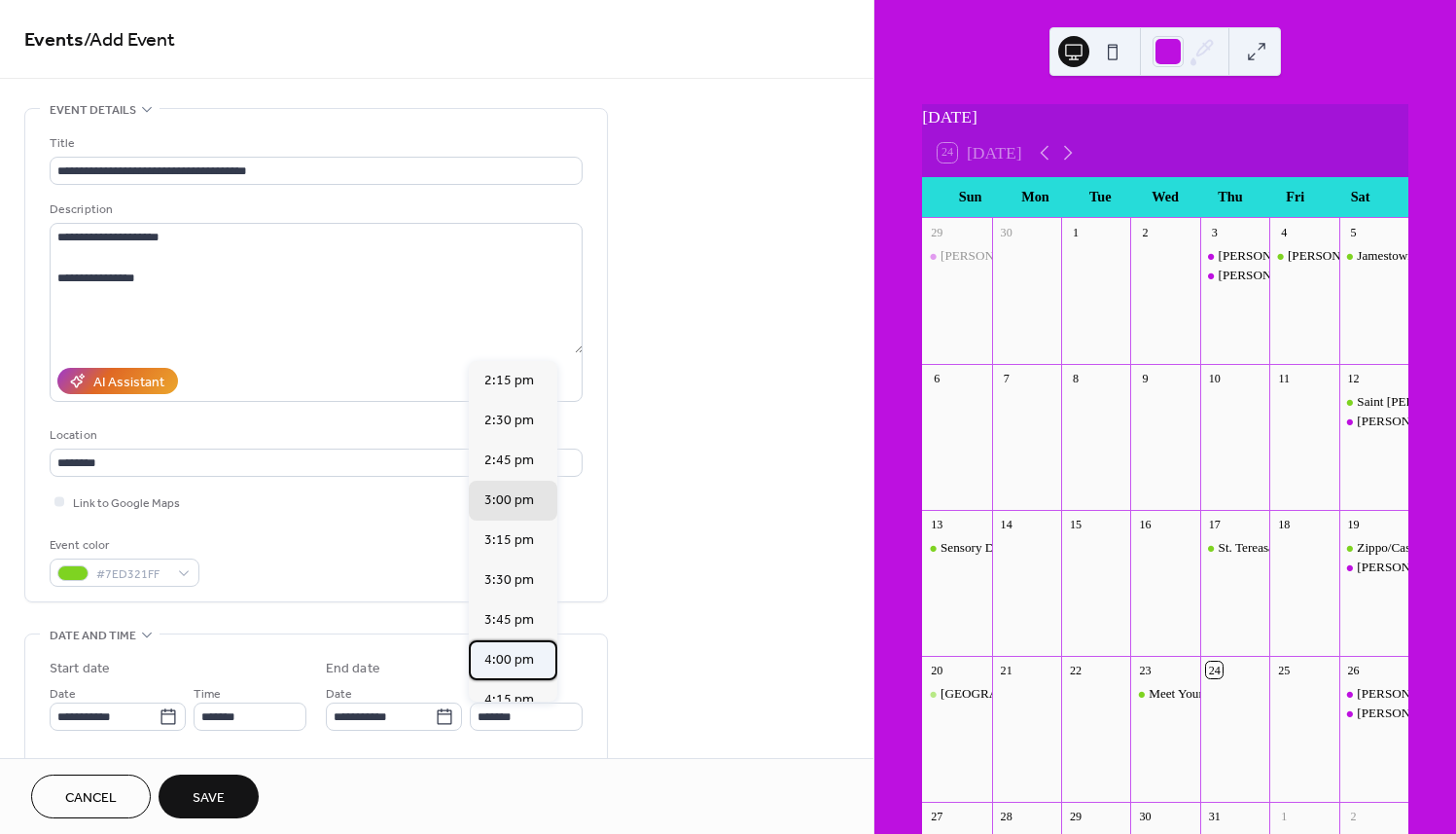 click on "4:00 pm" at bounding box center [509, 659] 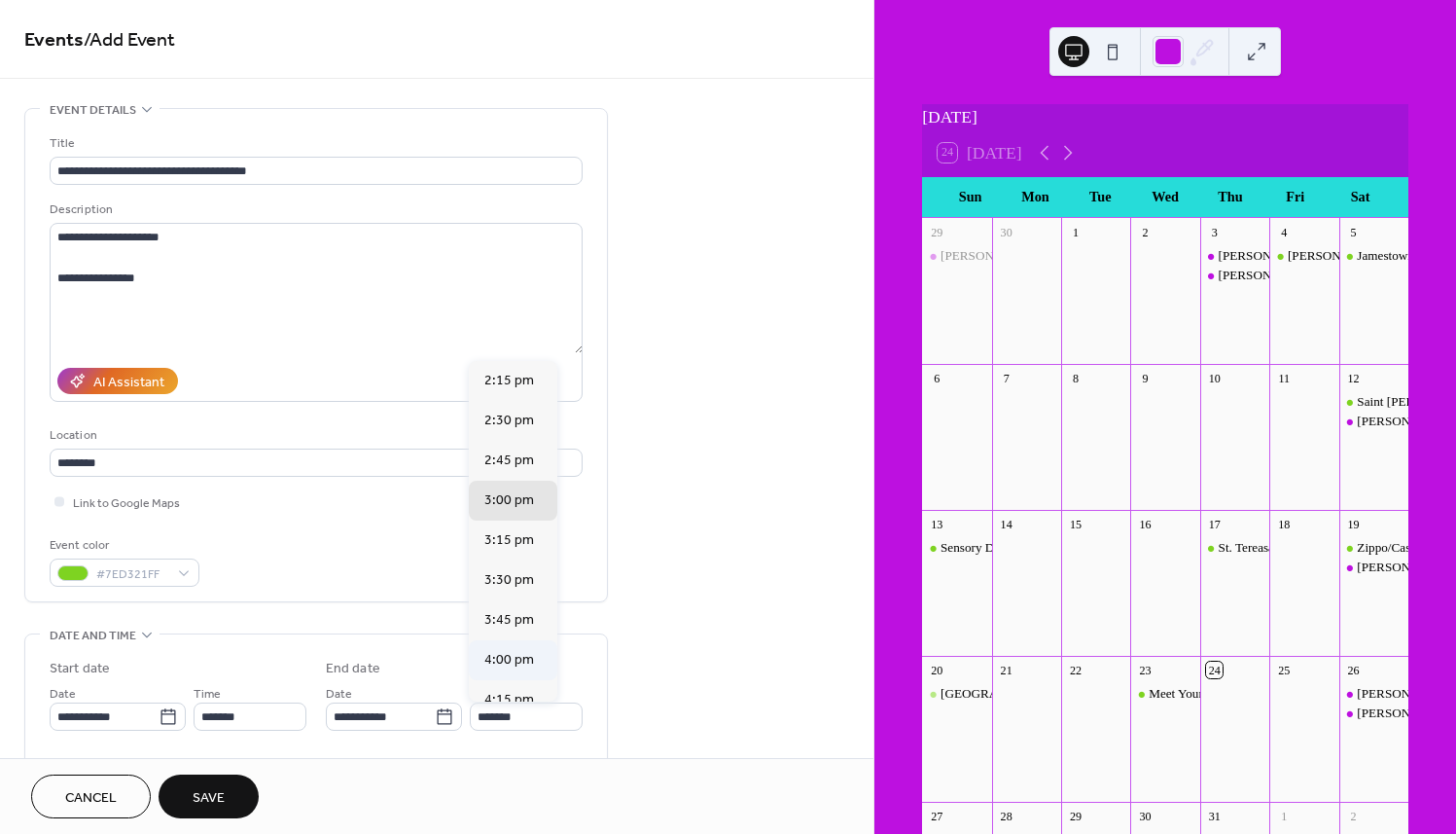 type on "*******" 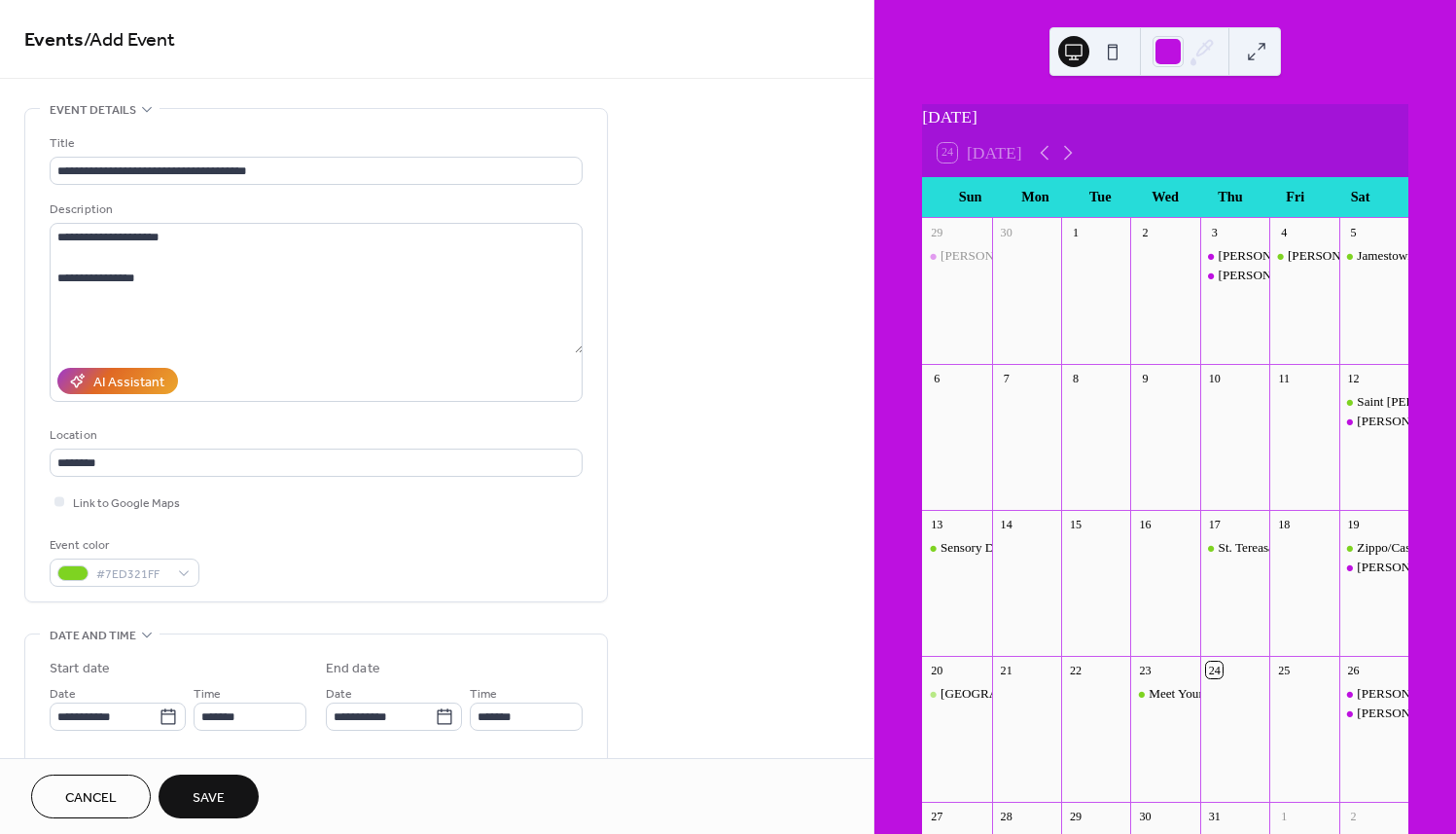 click on "Save" at bounding box center [208, 798] 